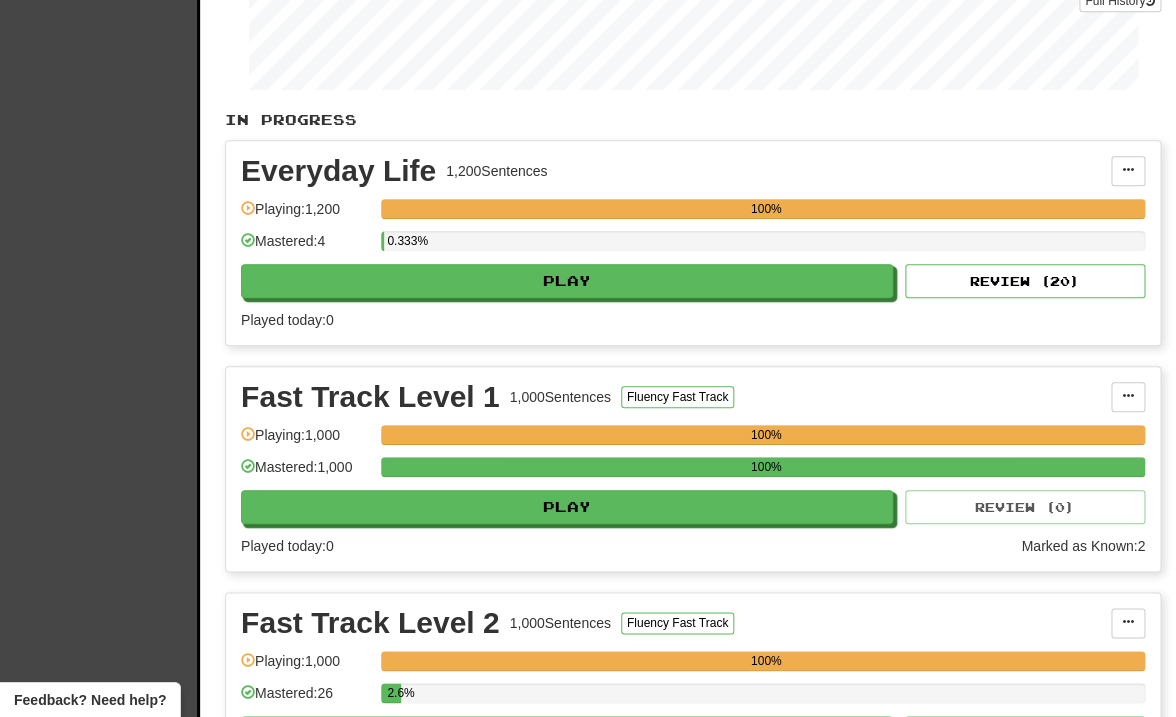 scroll, scrollTop: 337, scrollLeft: 0, axis: vertical 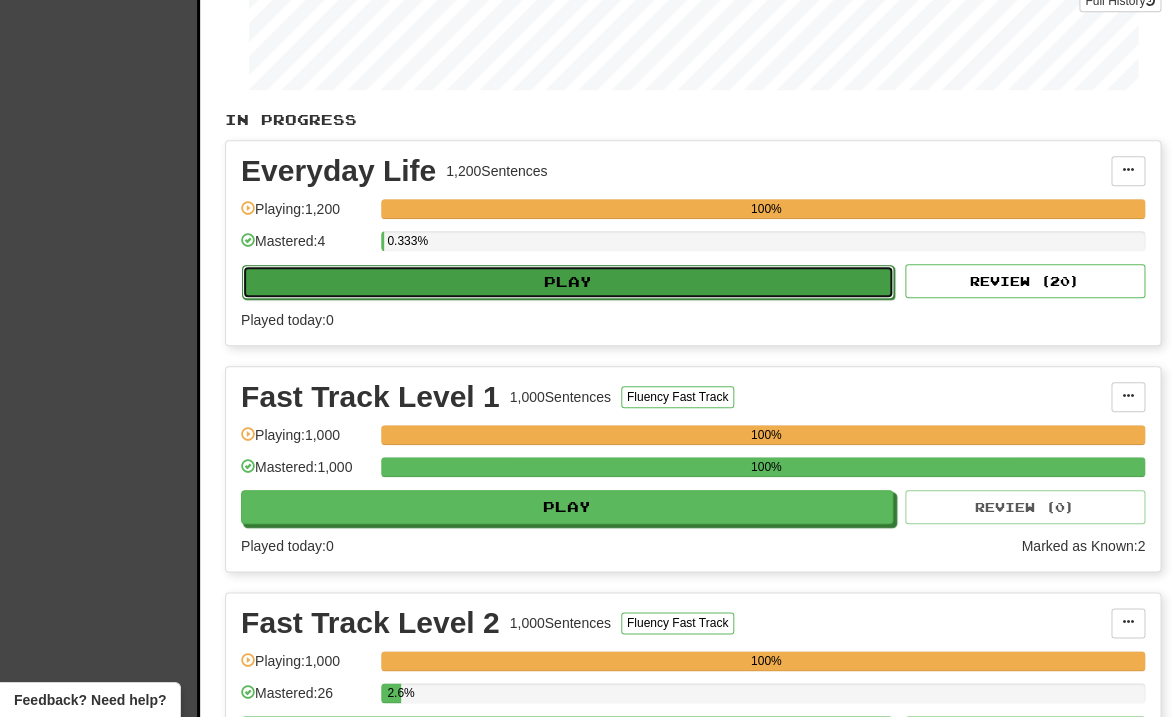 click on "Play" at bounding box center [568, 282] 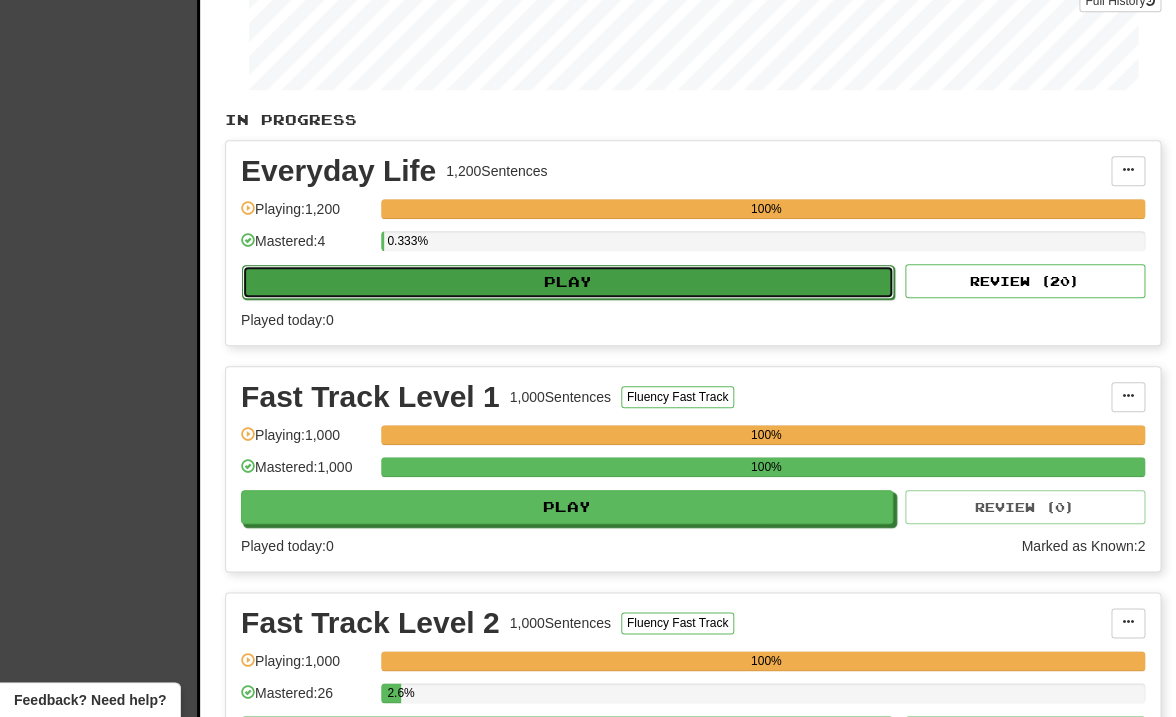 select on "**" 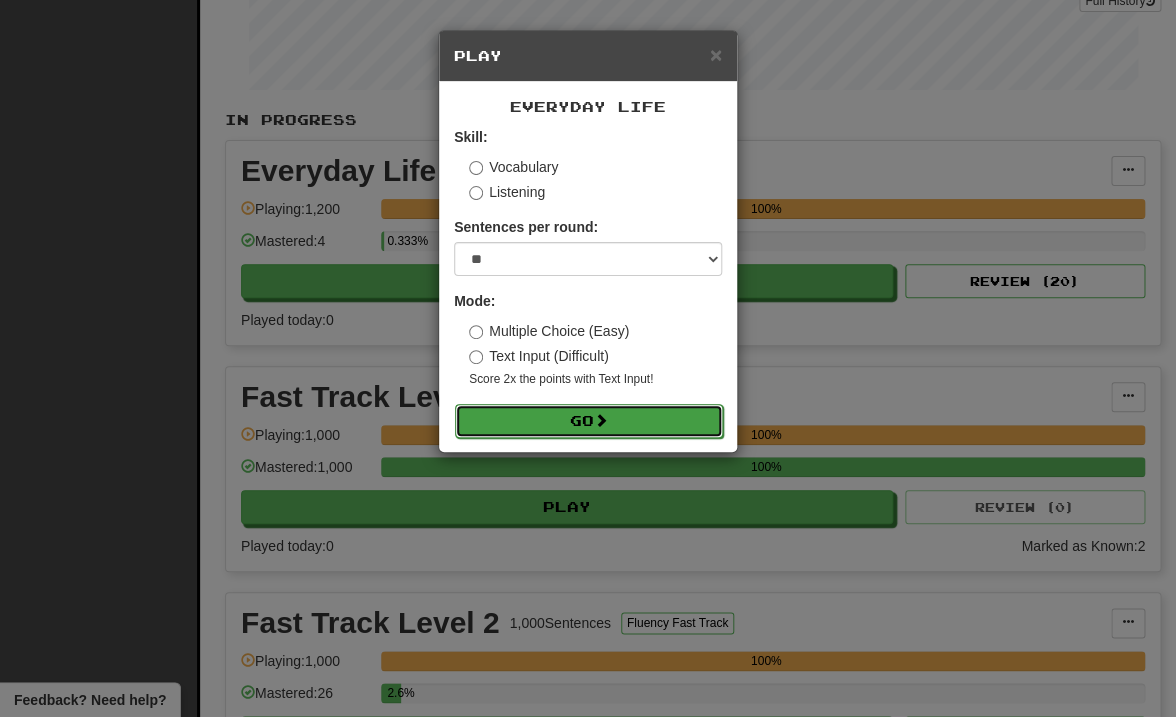 click on "Go" at bounding box center [589, 421] 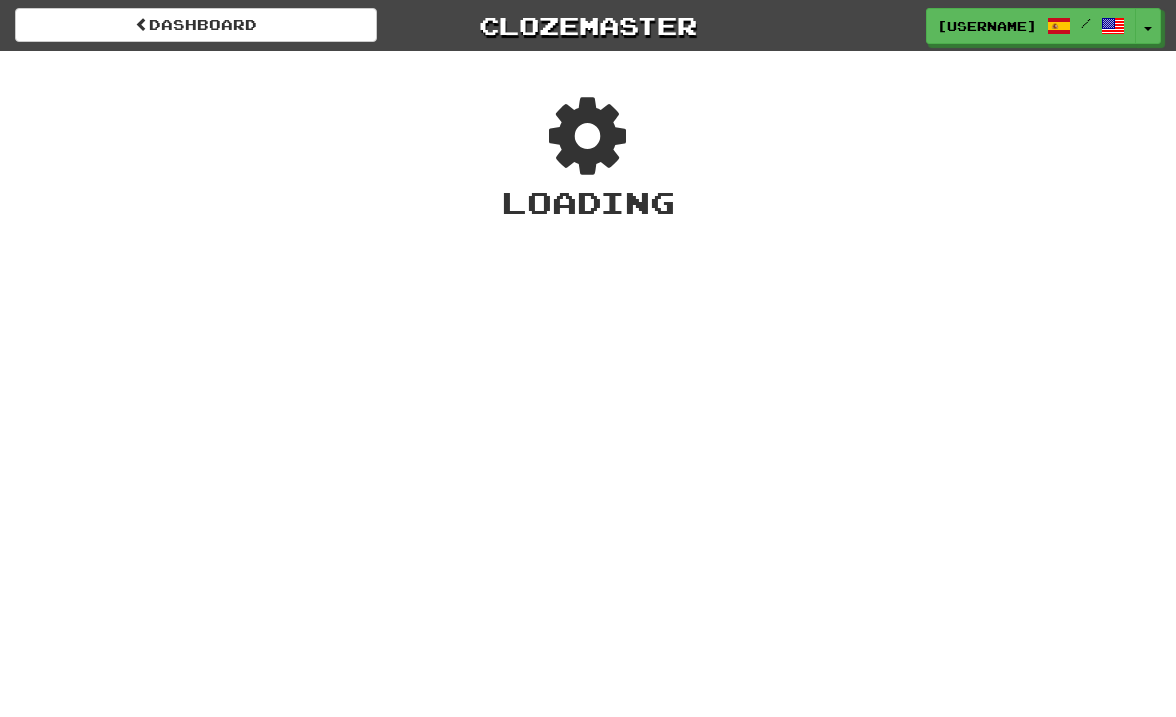 scroll, scrollTop: 0, scrollLeft: 0, axis: both 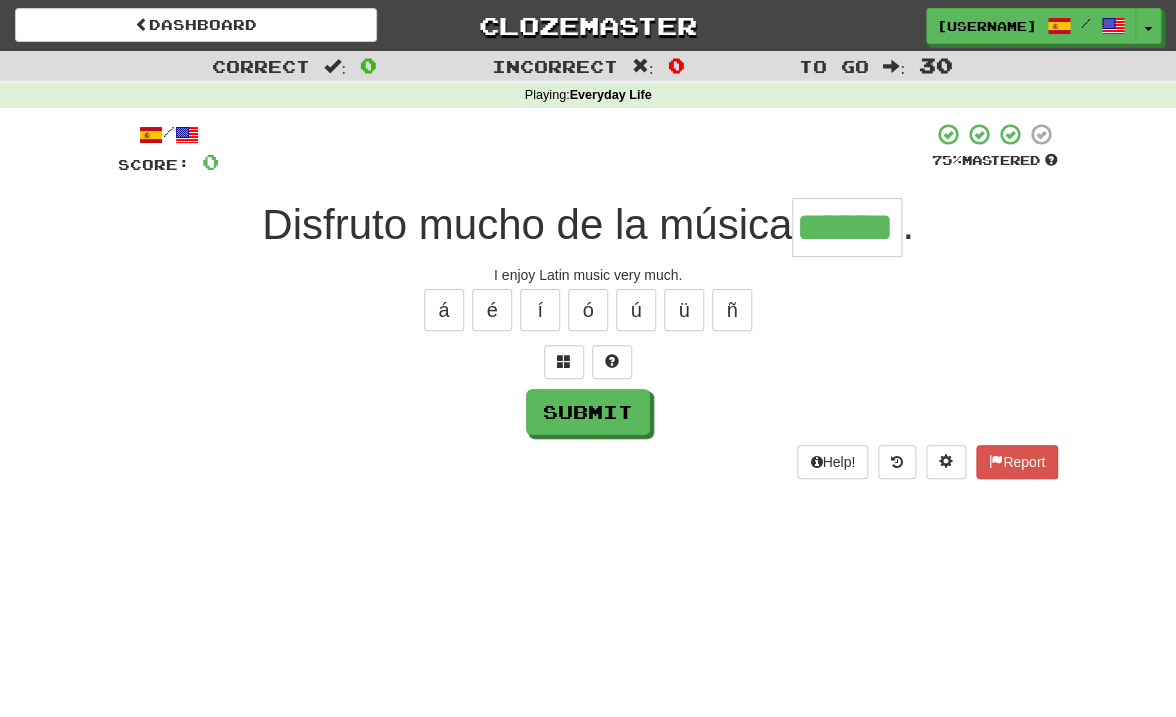 type on "******" 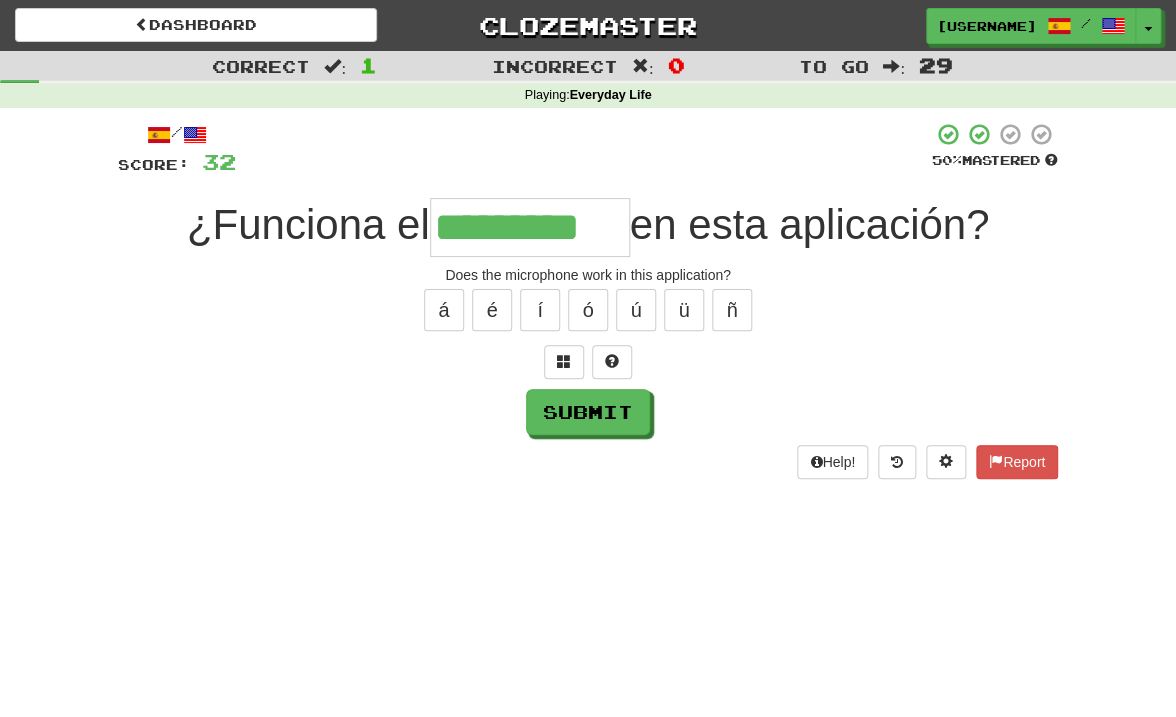 type on "*********" 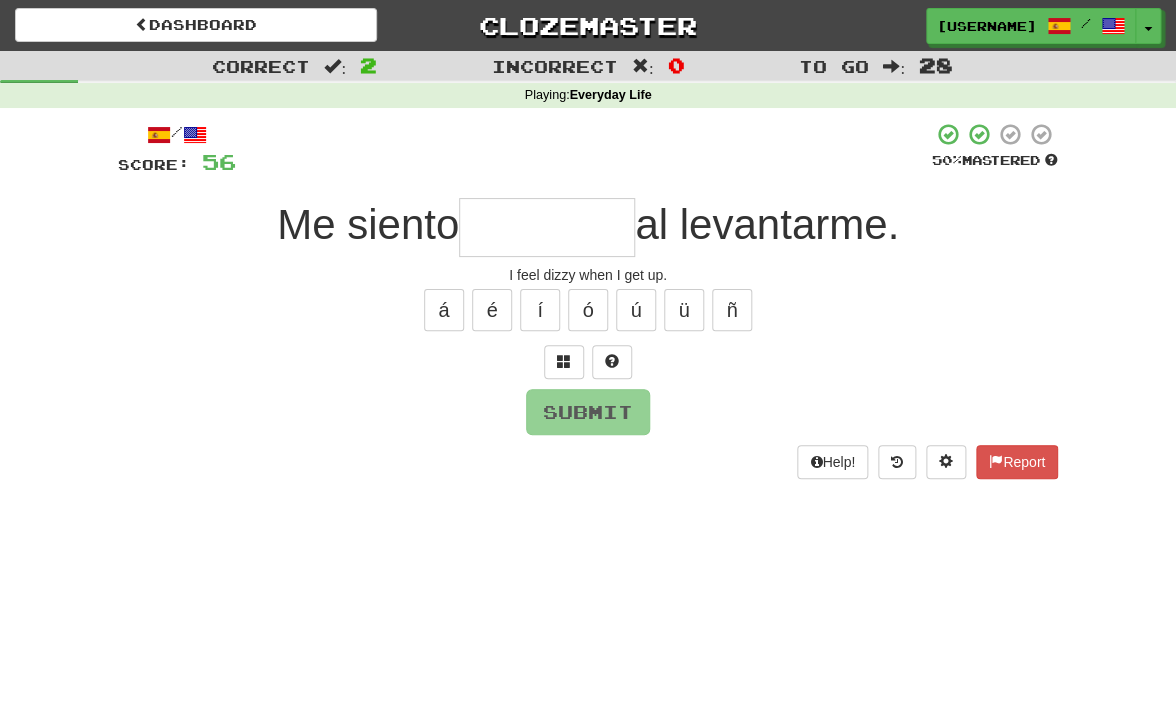 type on "*" 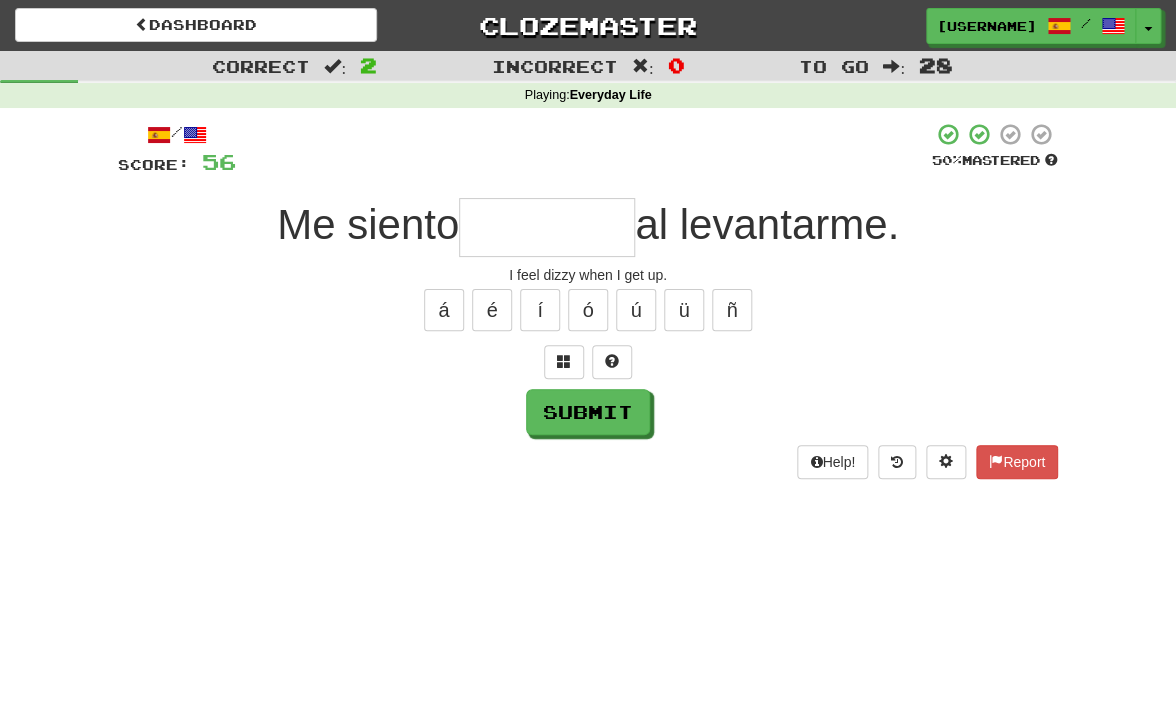 type on "*" 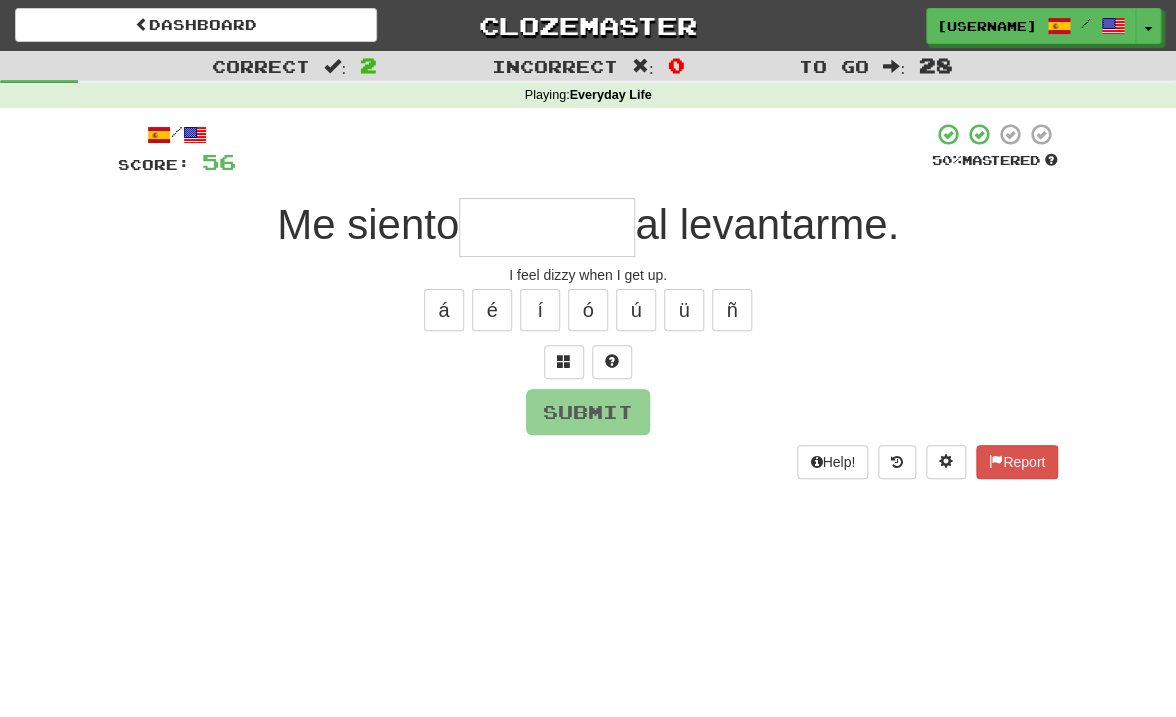 type on "*" 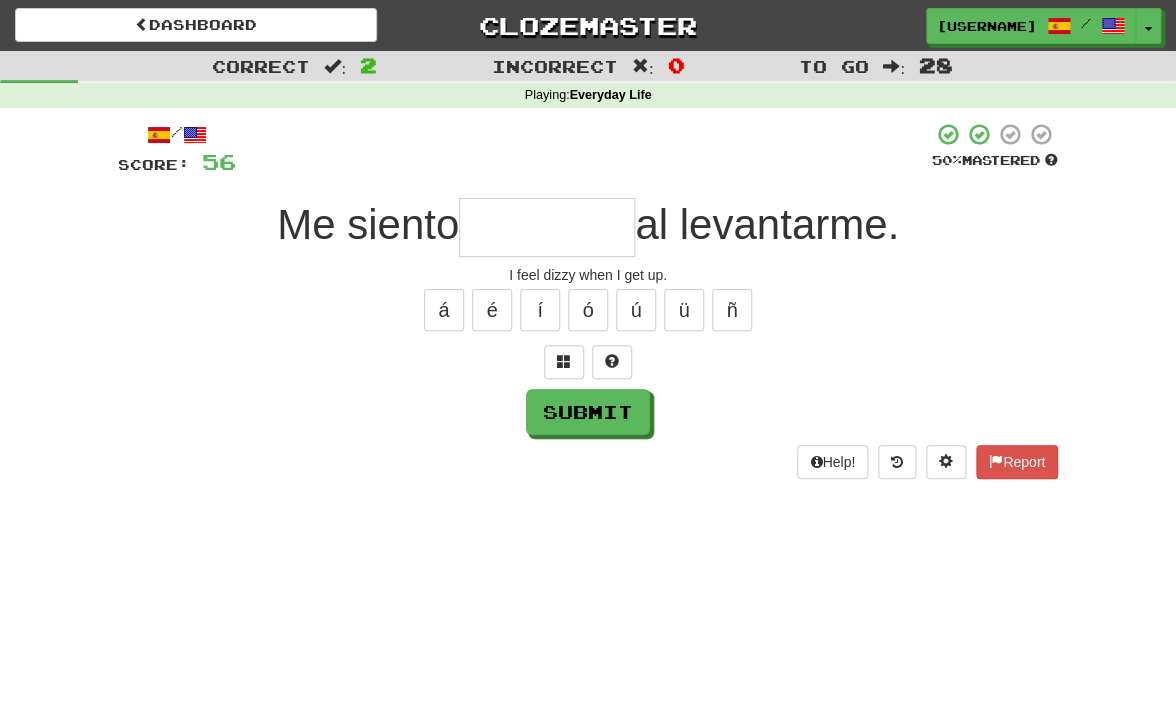 type on "*" 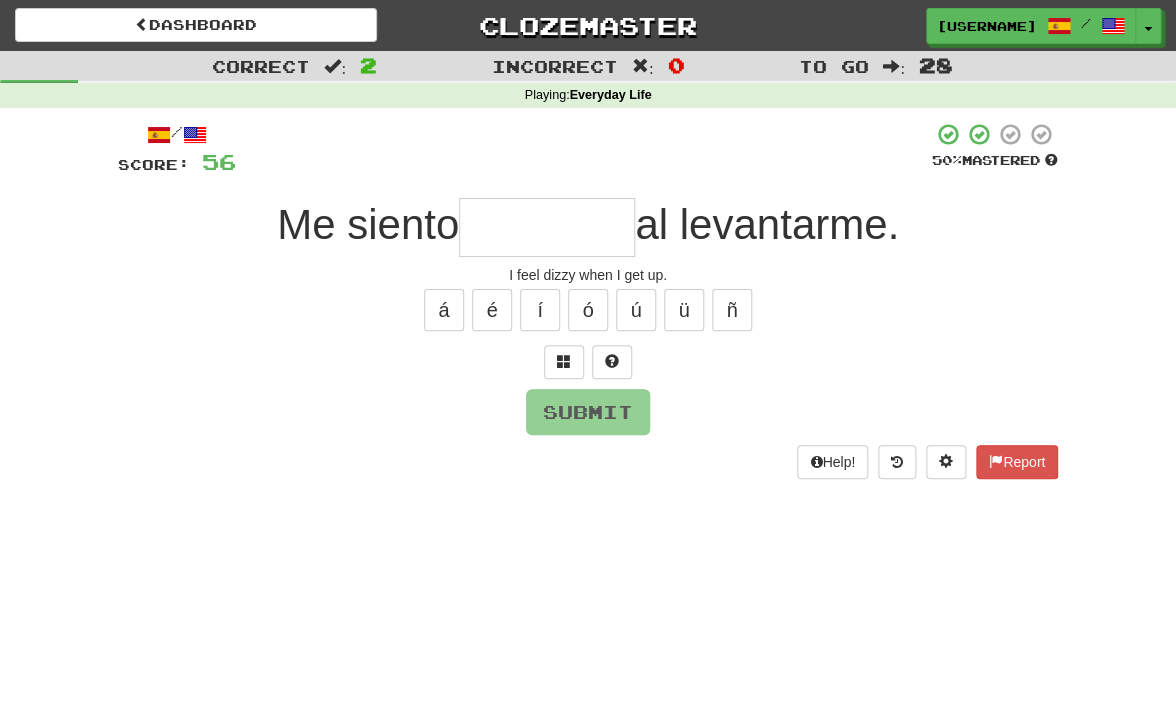 type on "*" 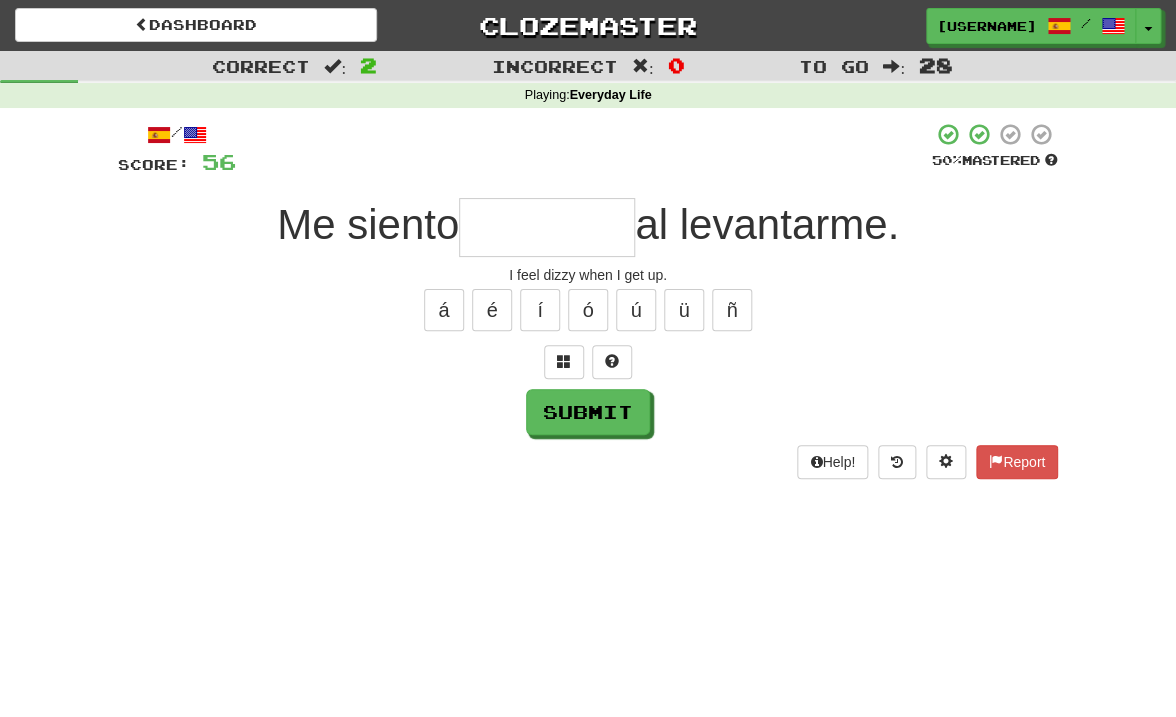 type on "*" 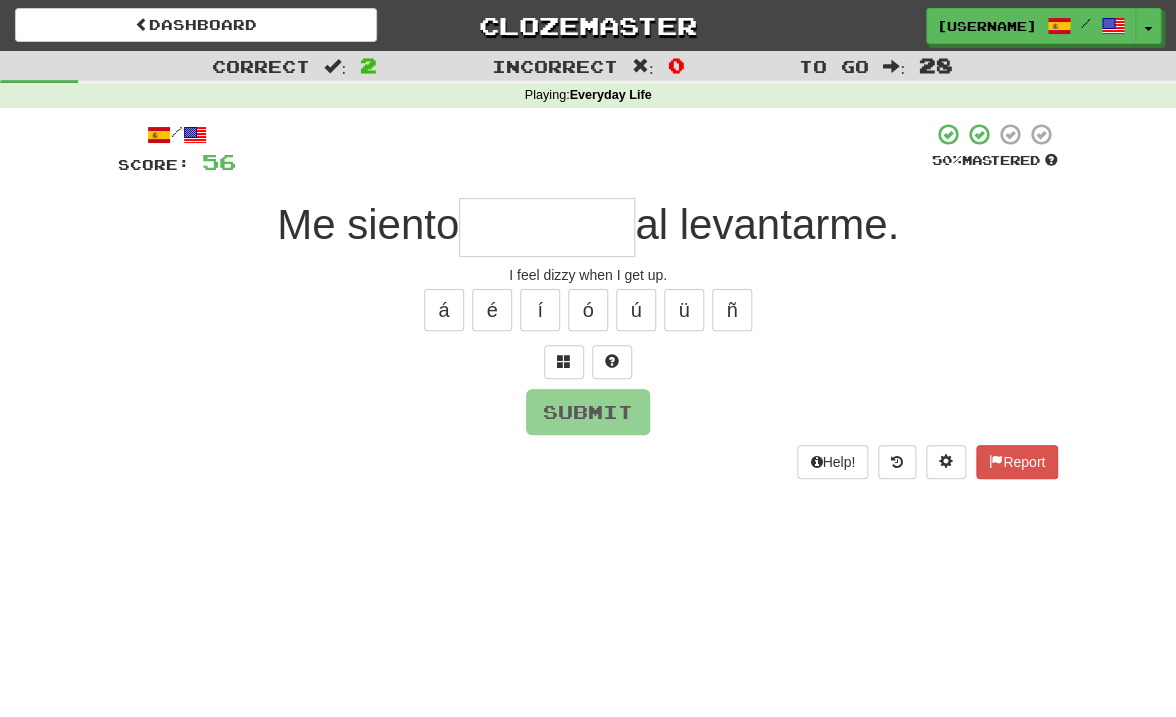 type on "*" 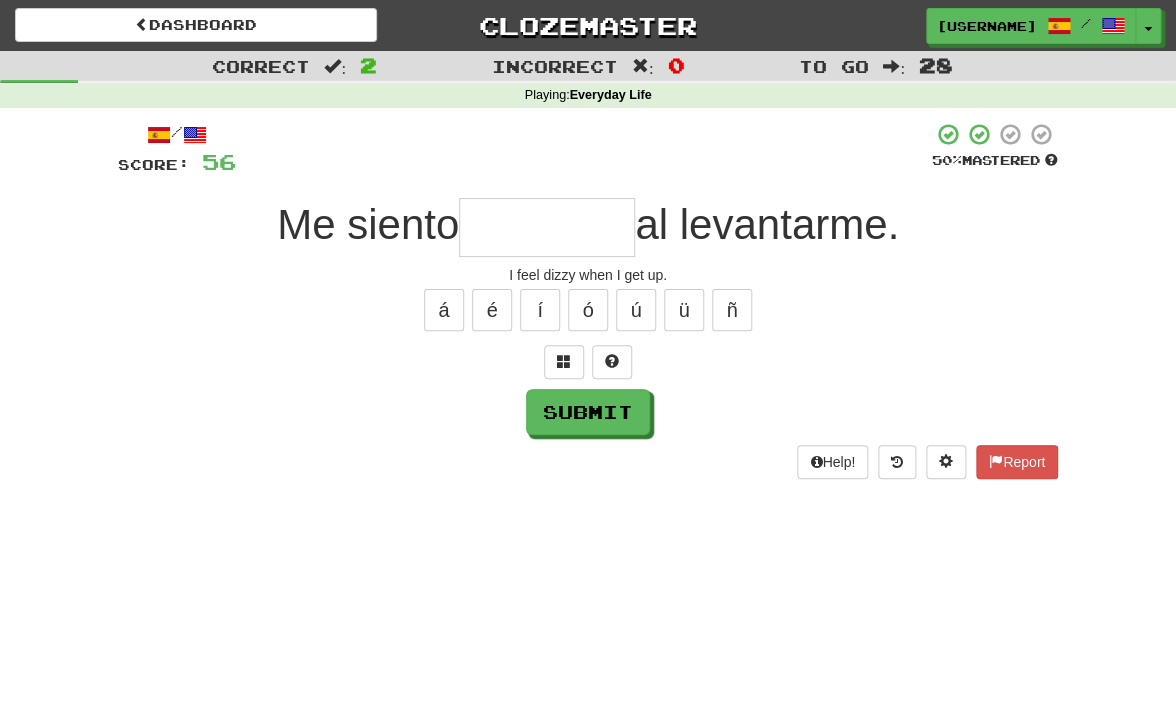 type on "*" 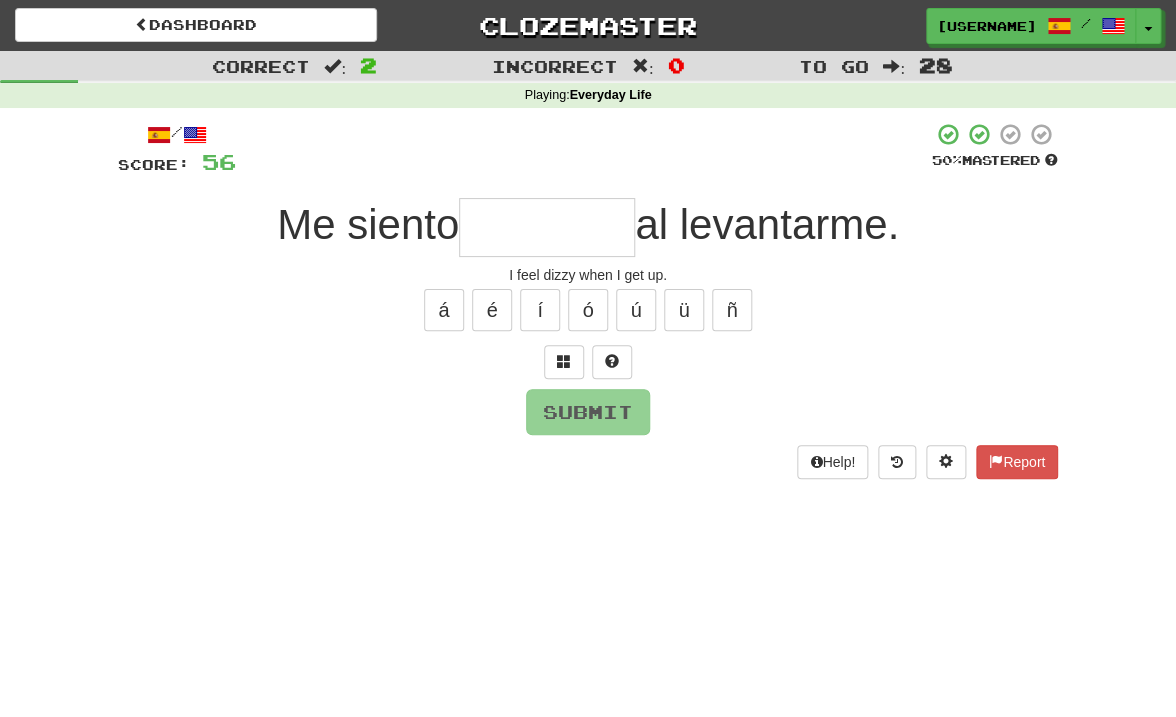 type on "*" 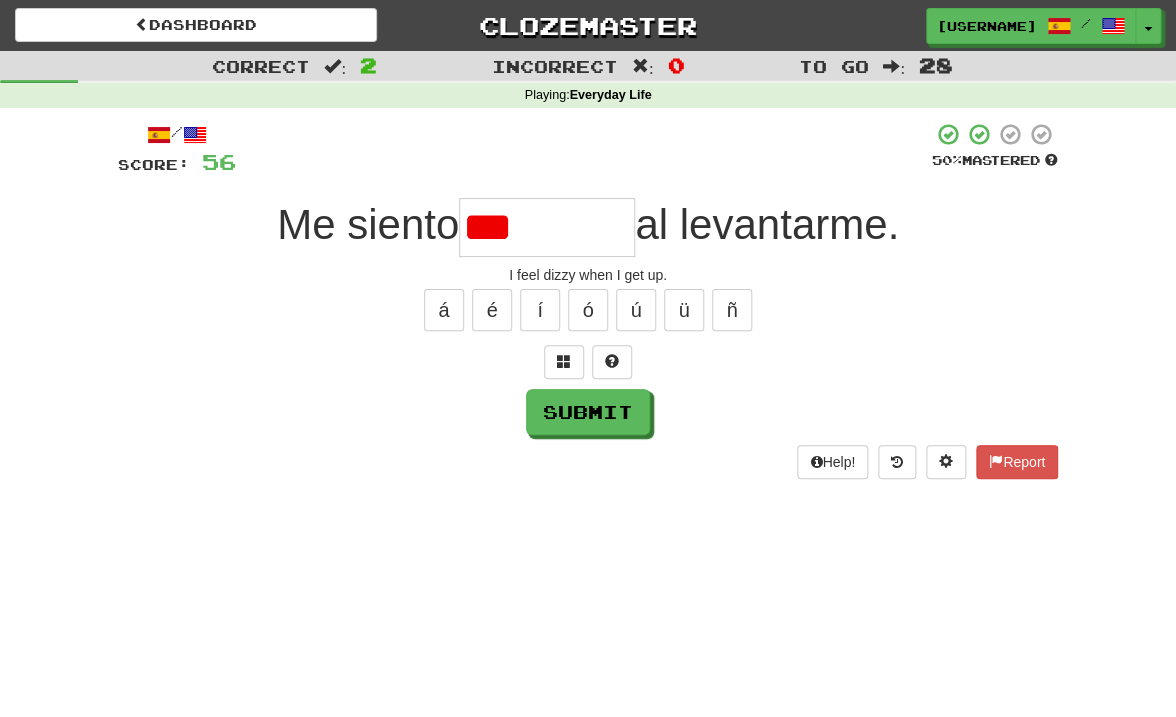 type on "*******" 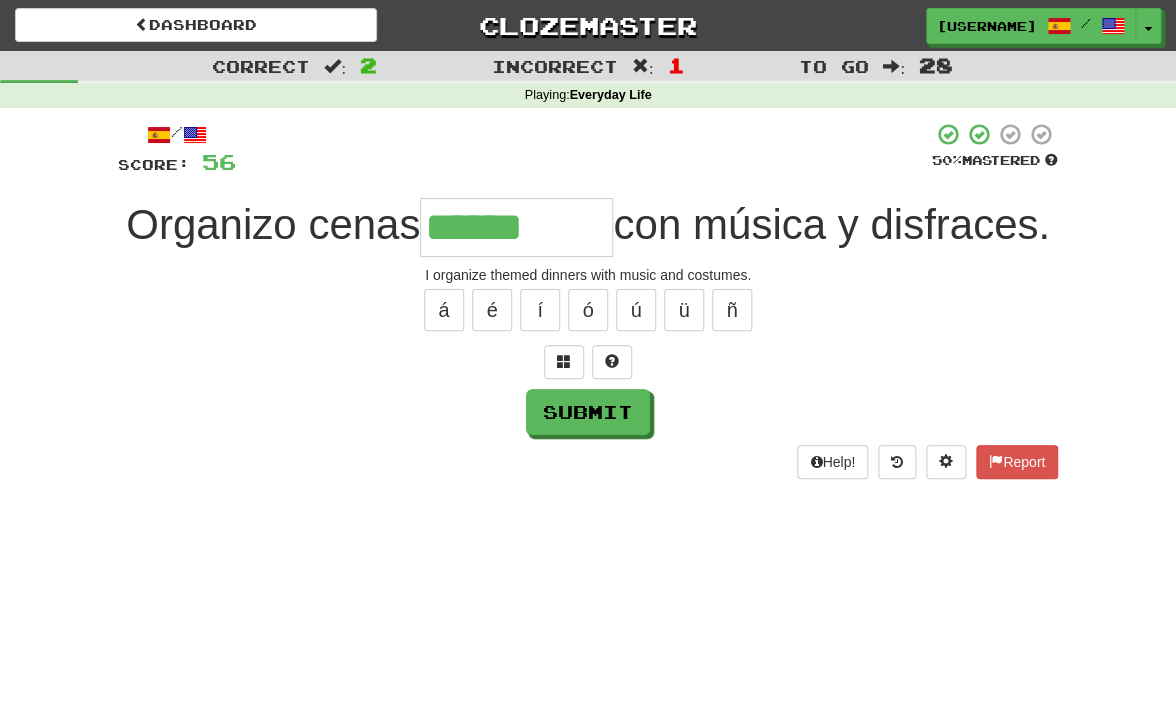 type on "*********" 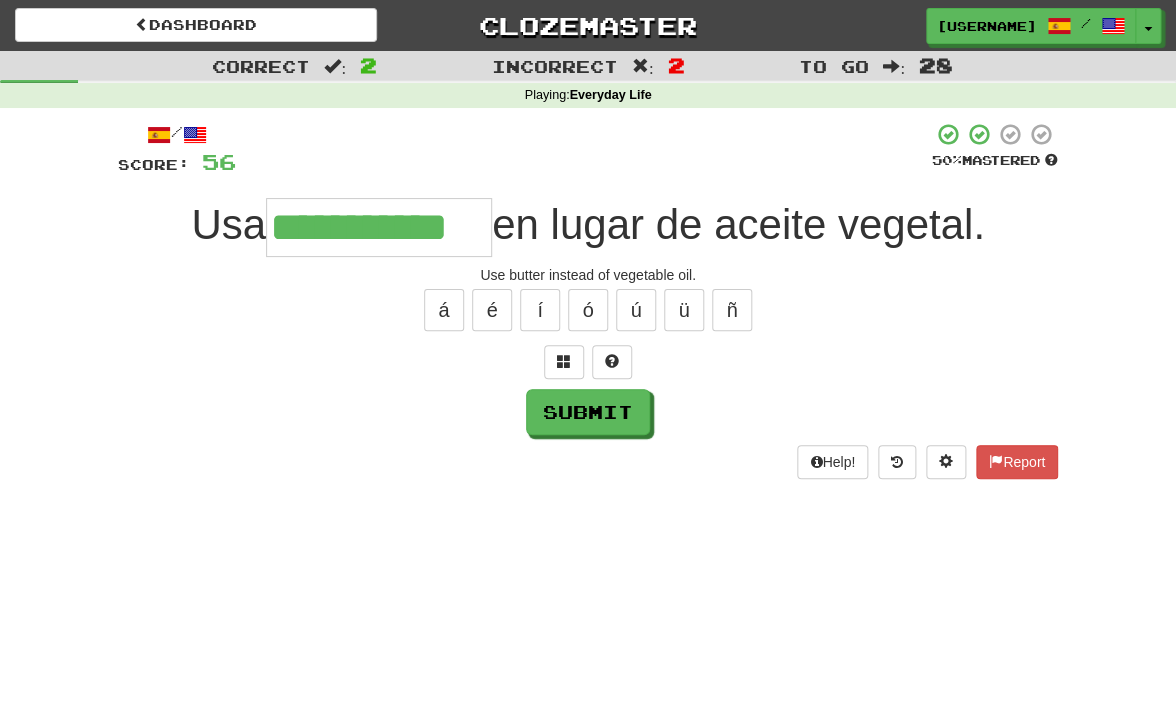 type on "**********" 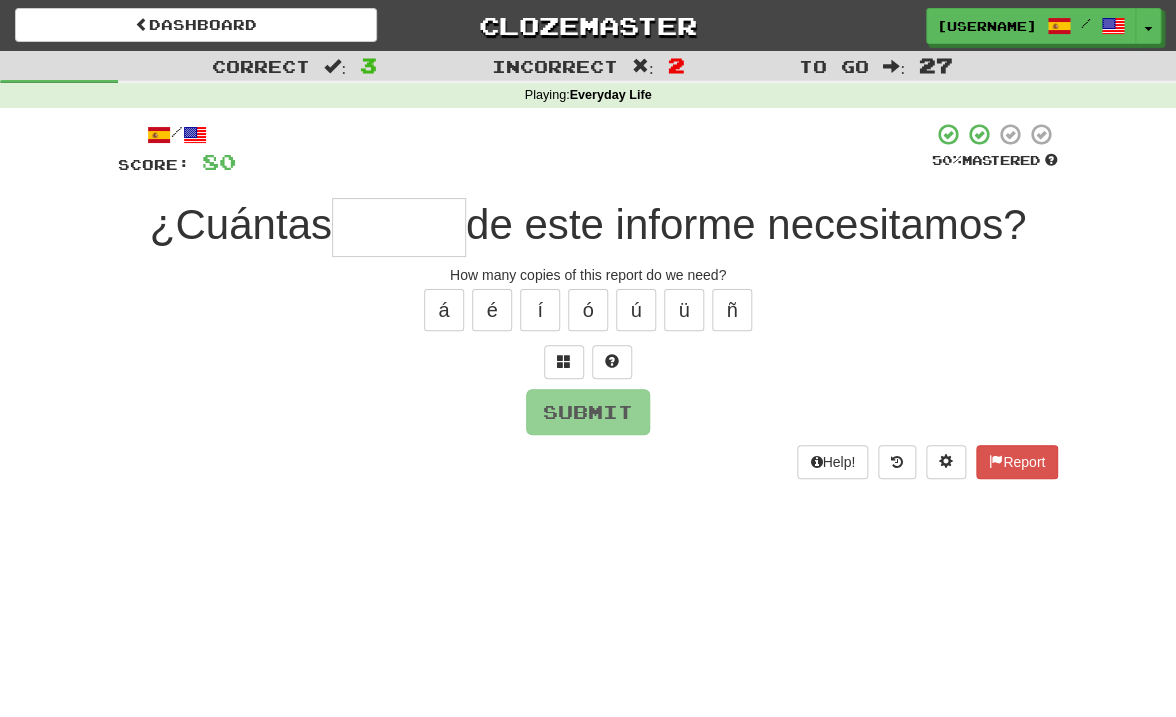 type on "*" 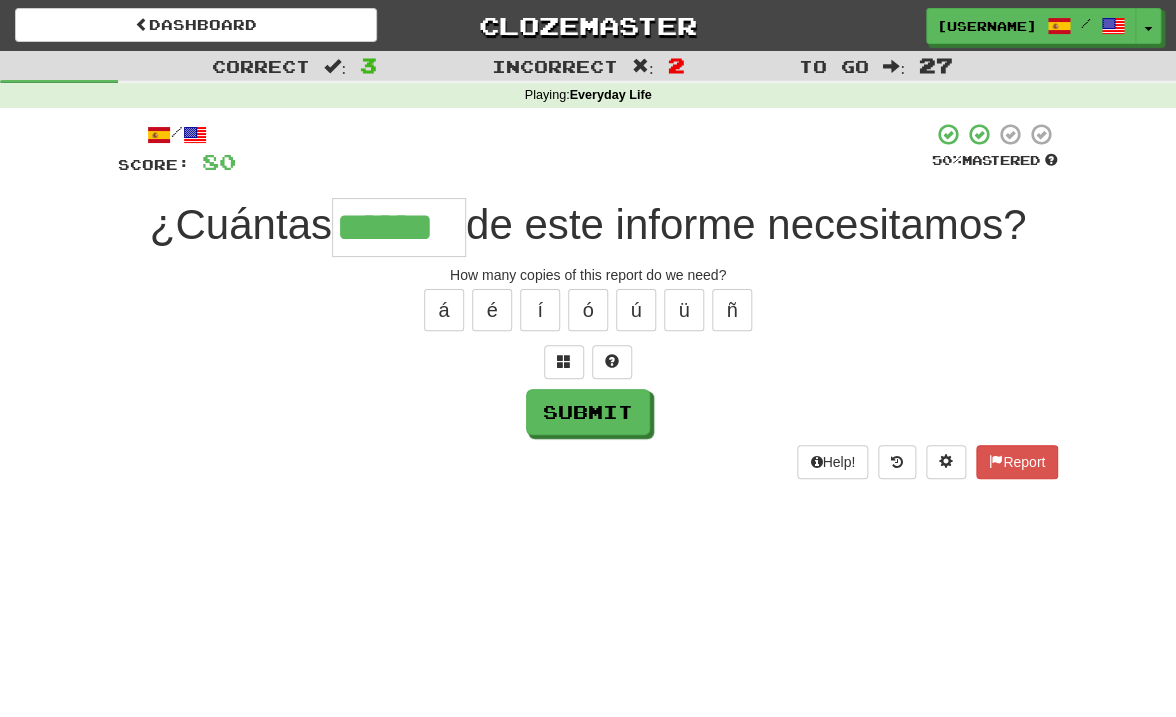 type on "******" 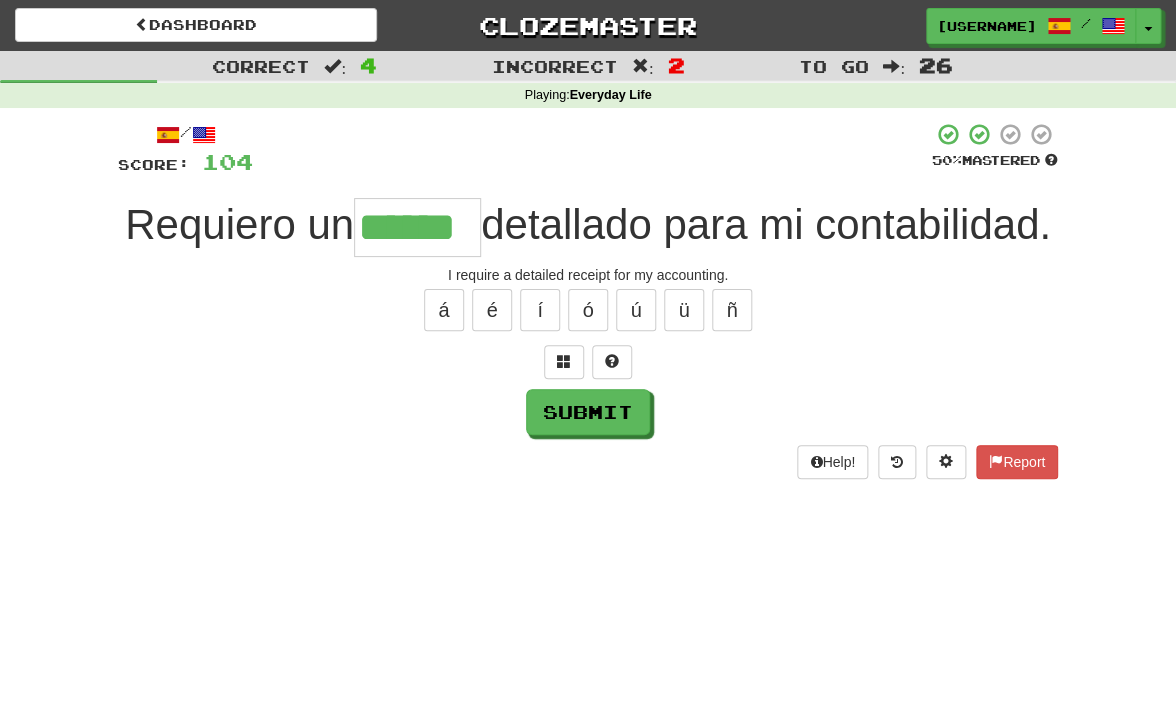 type on "******" 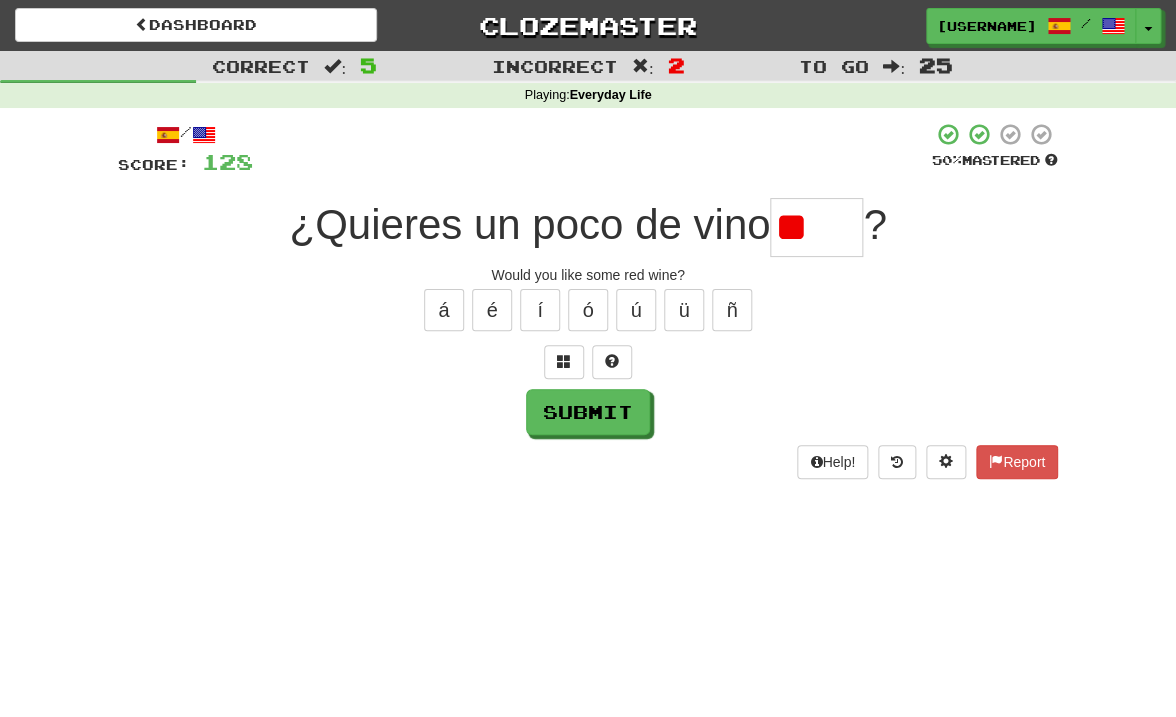 type on "*" 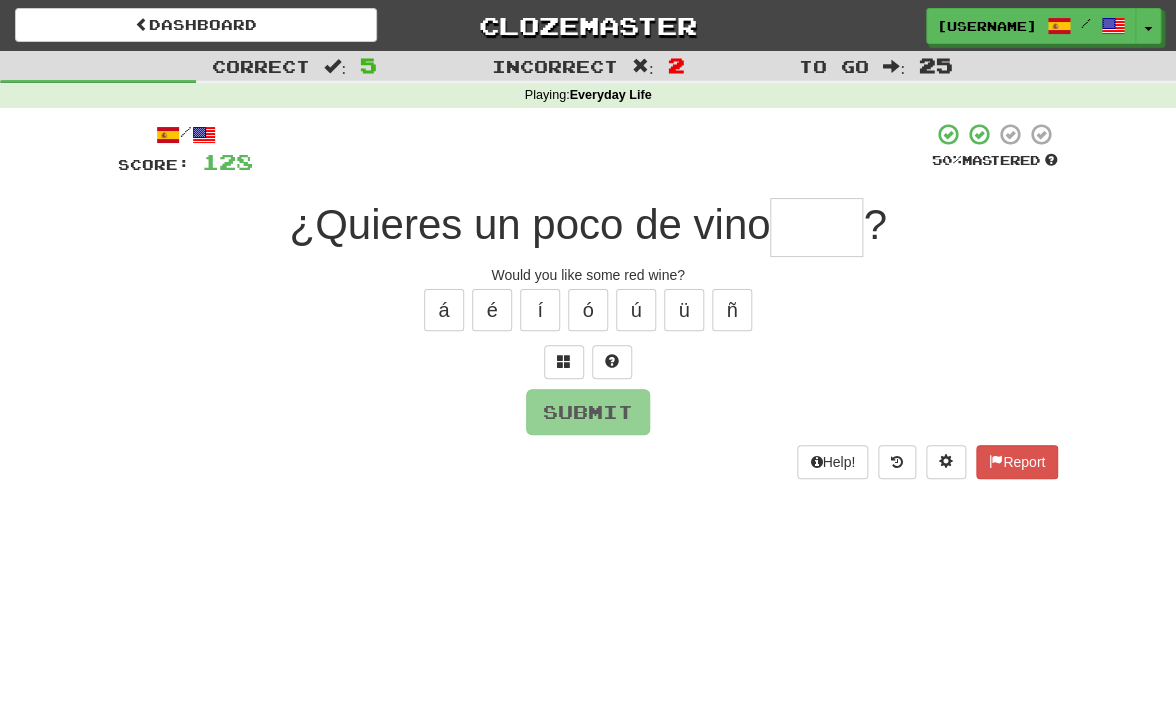 type on "*" 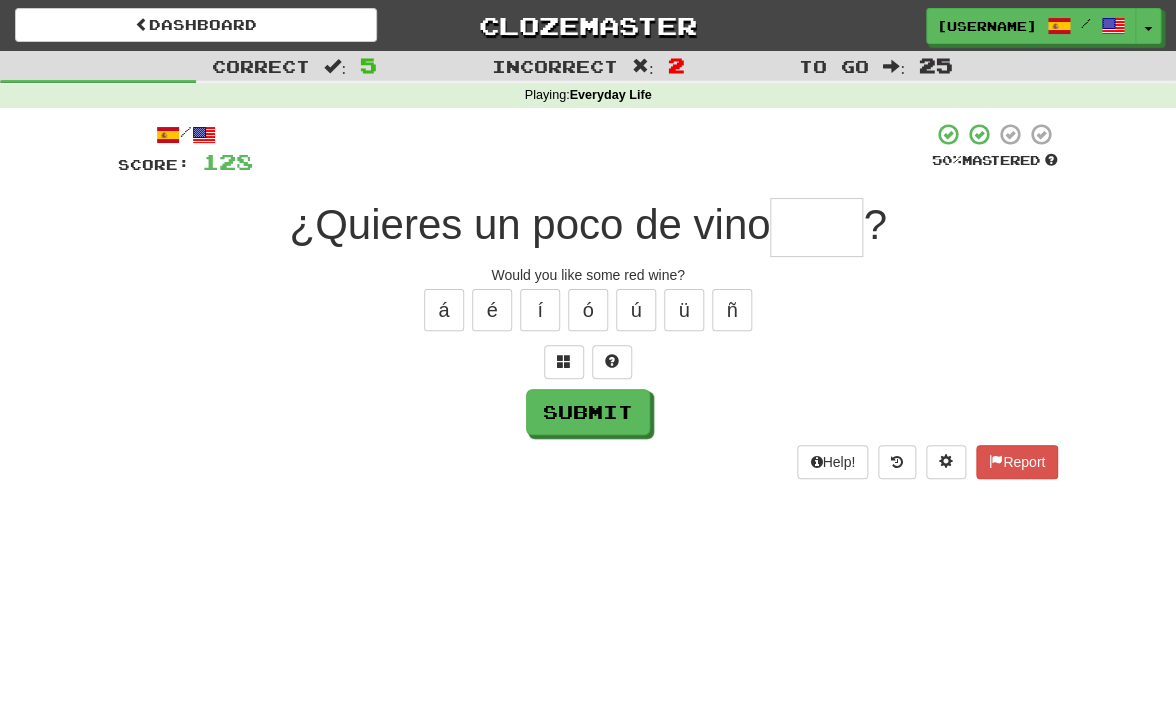type on "*" 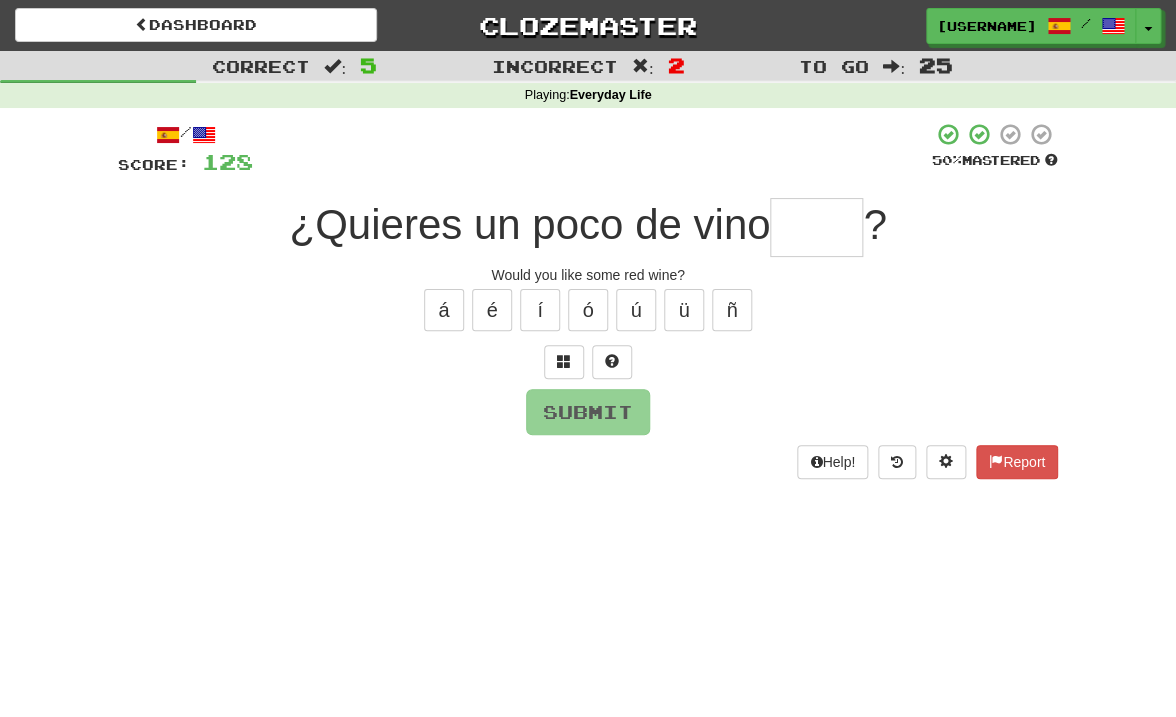 type on "*" 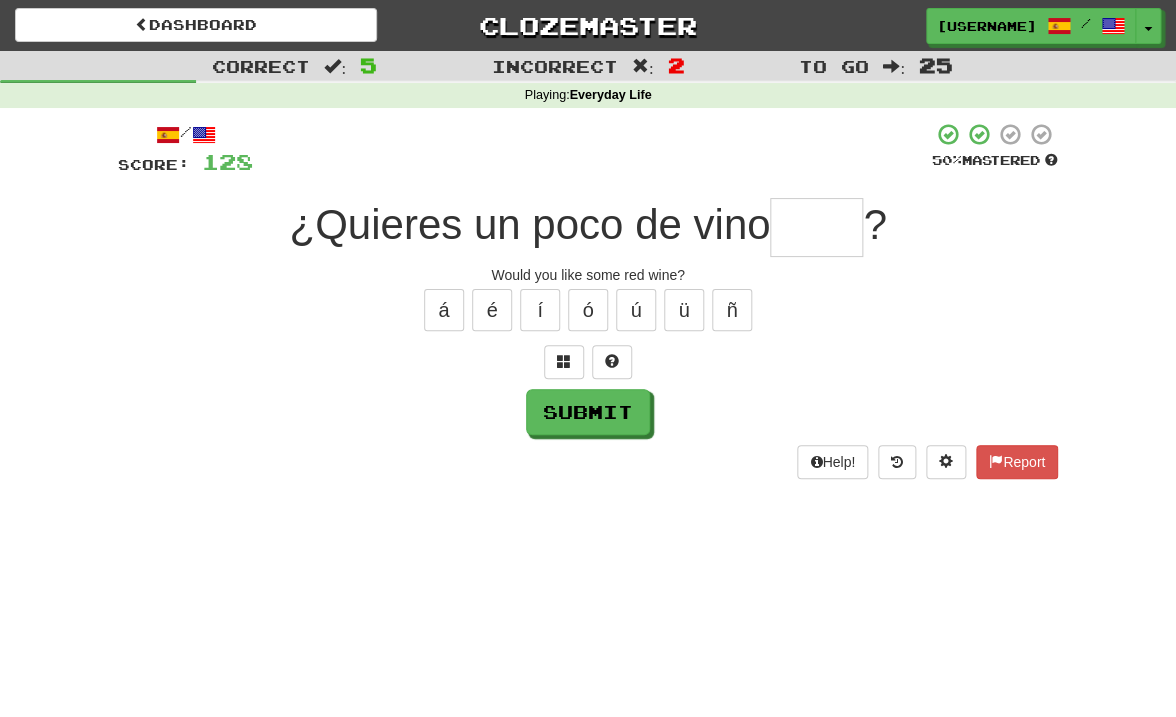 type on "*" 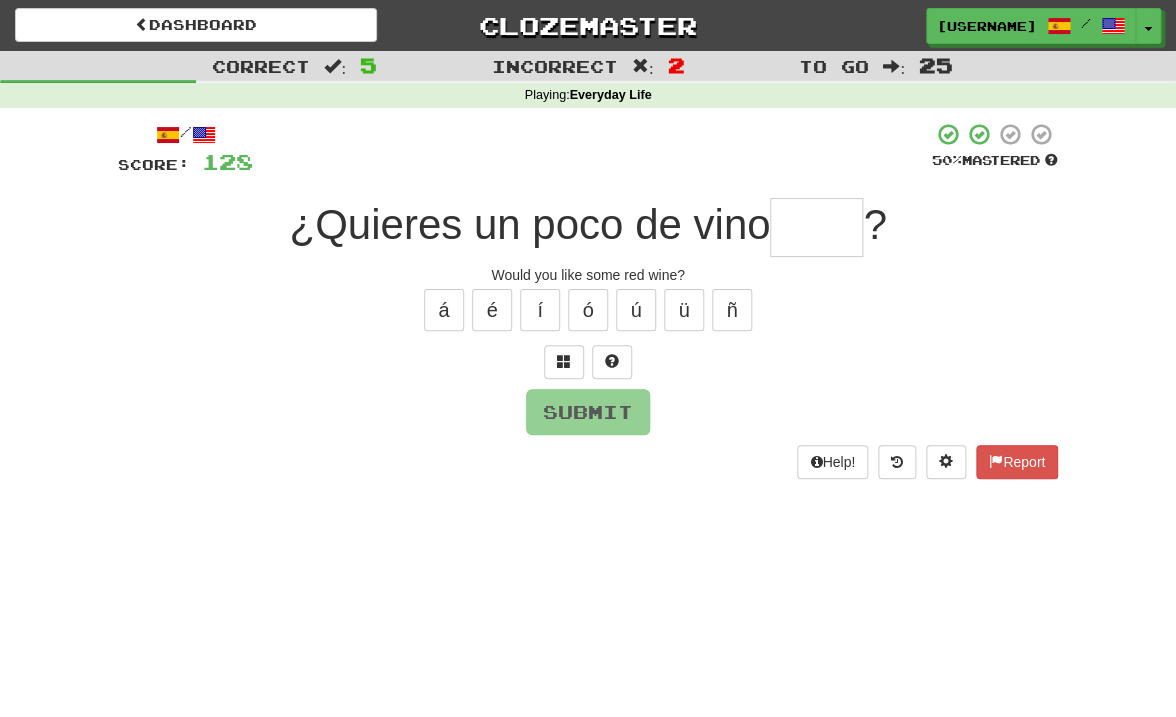 type on "*" 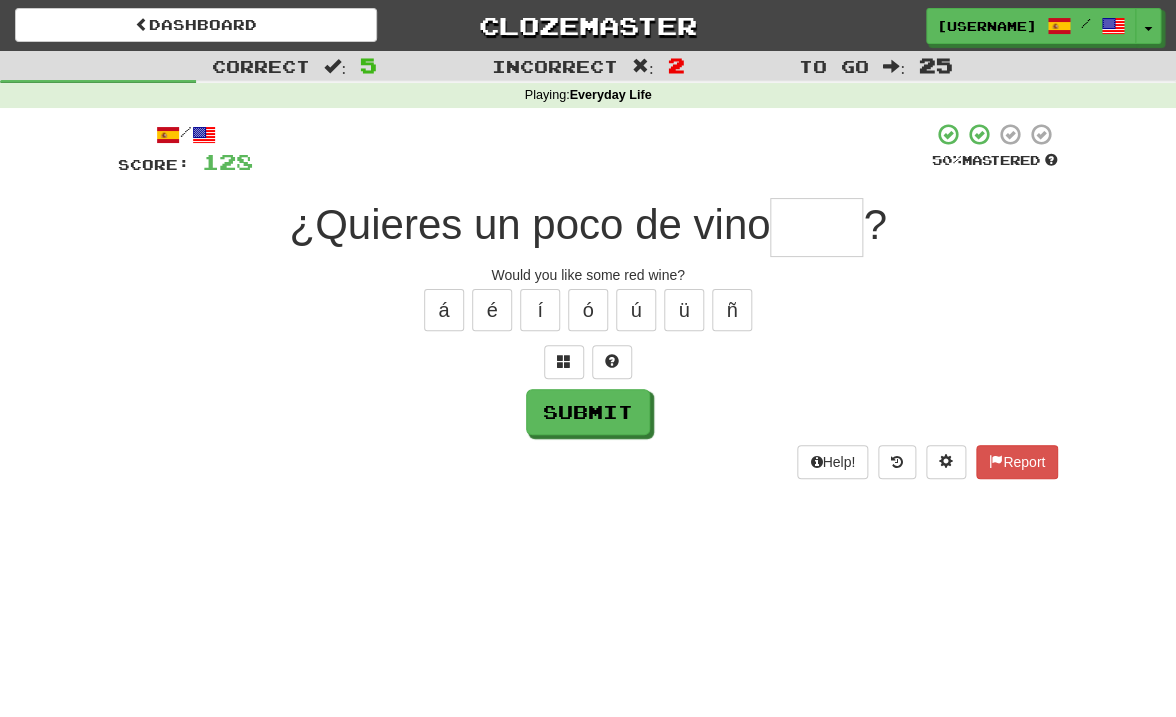 type on "*" 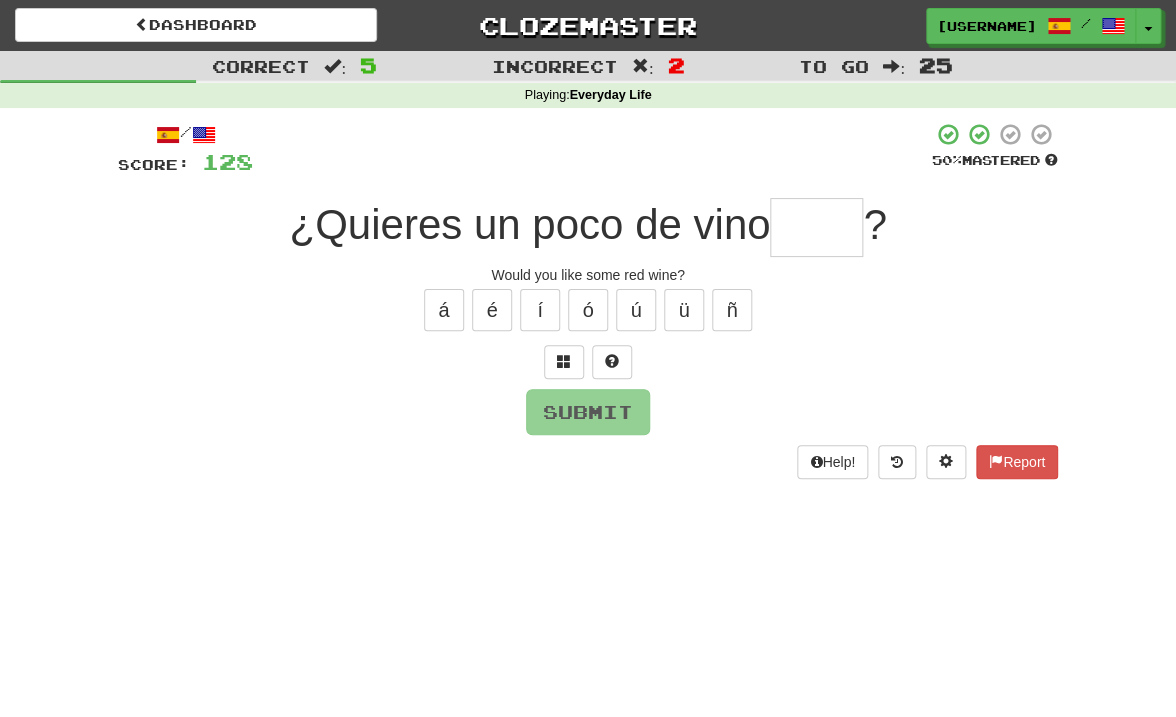 type on "*" 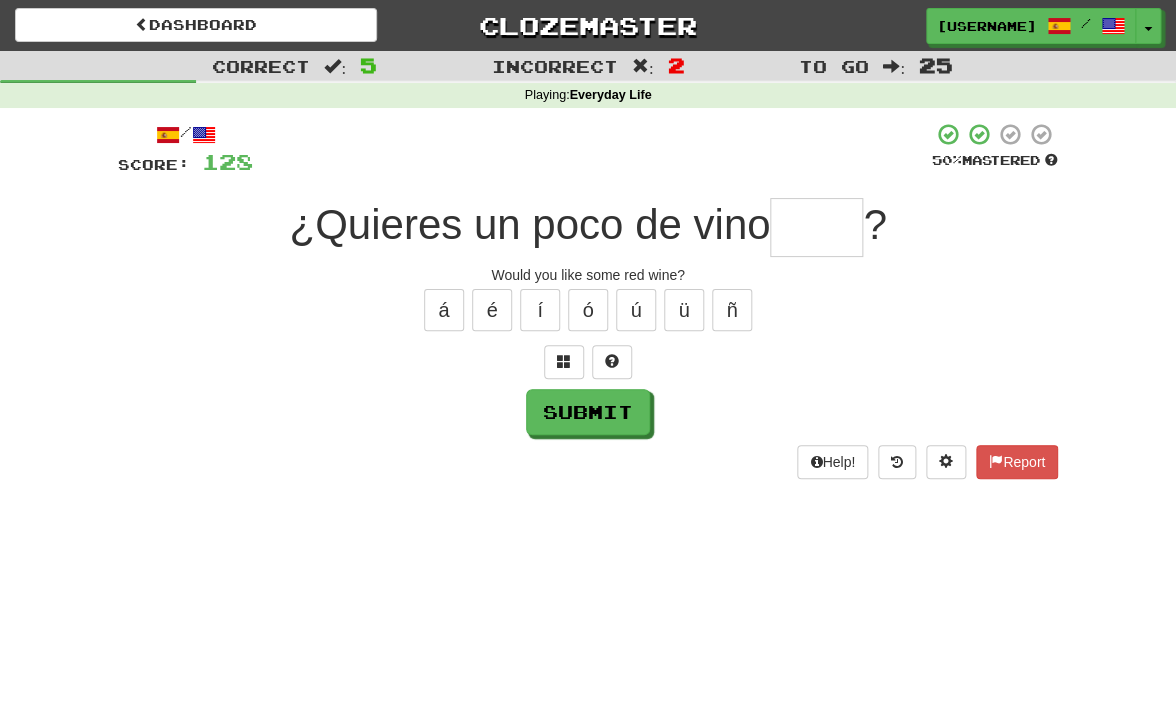 type on "*" 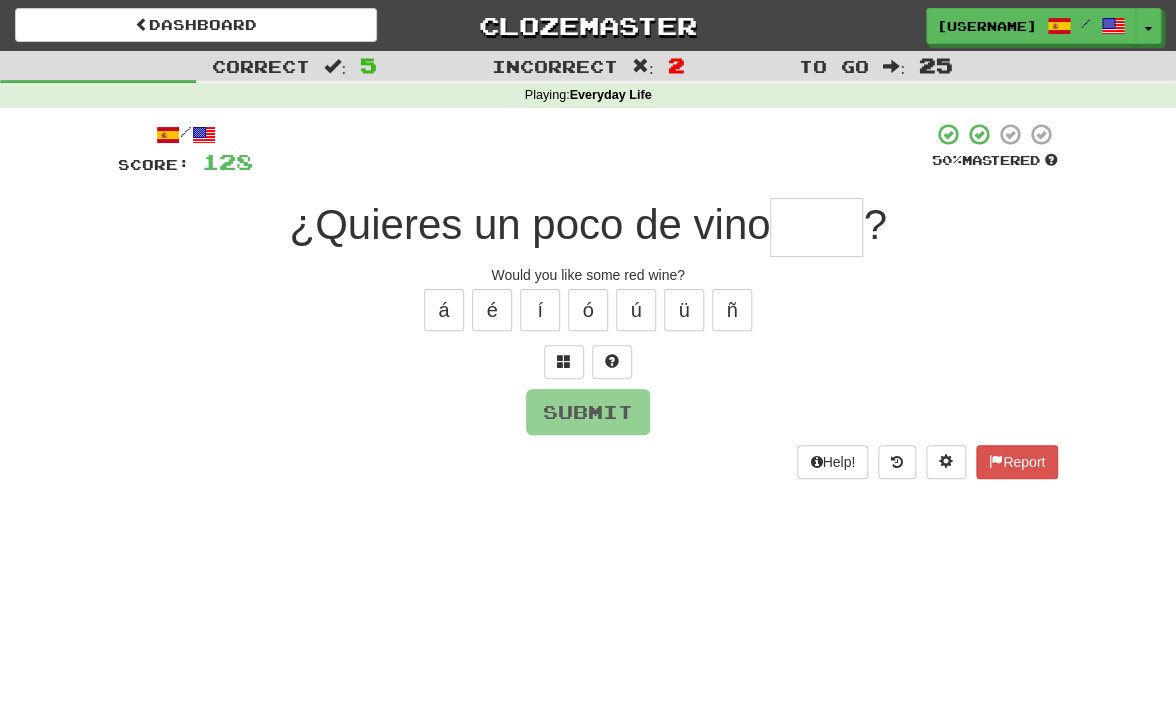 type on "*" 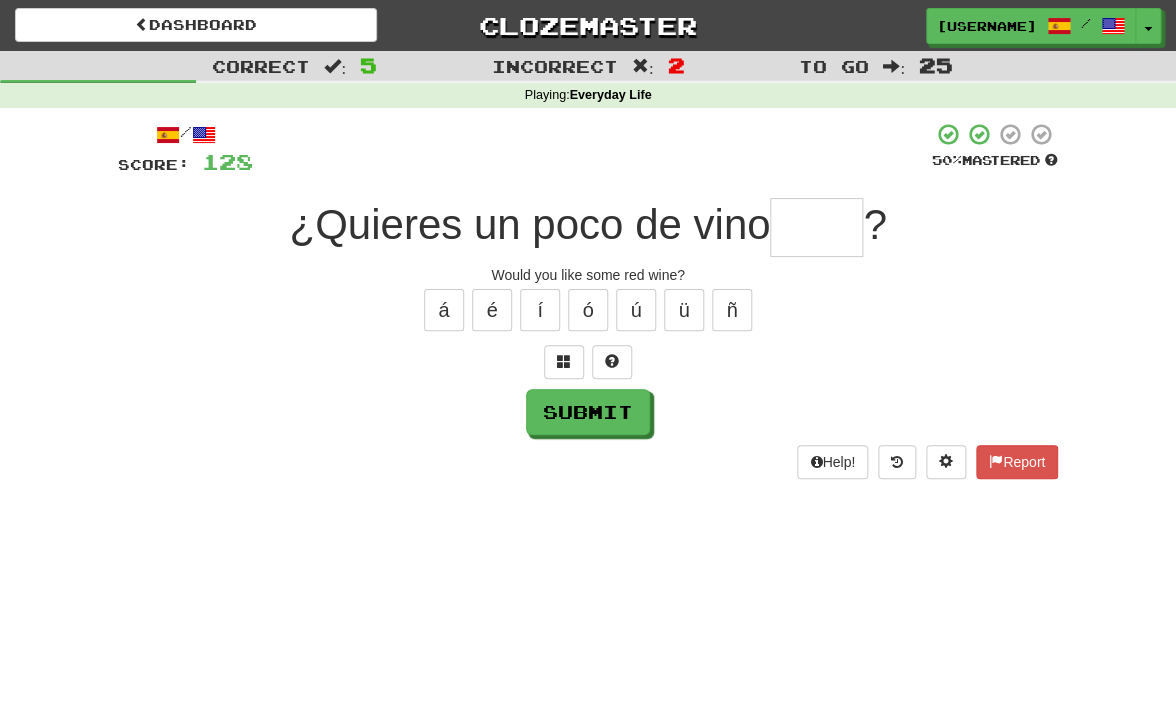 type on "*" 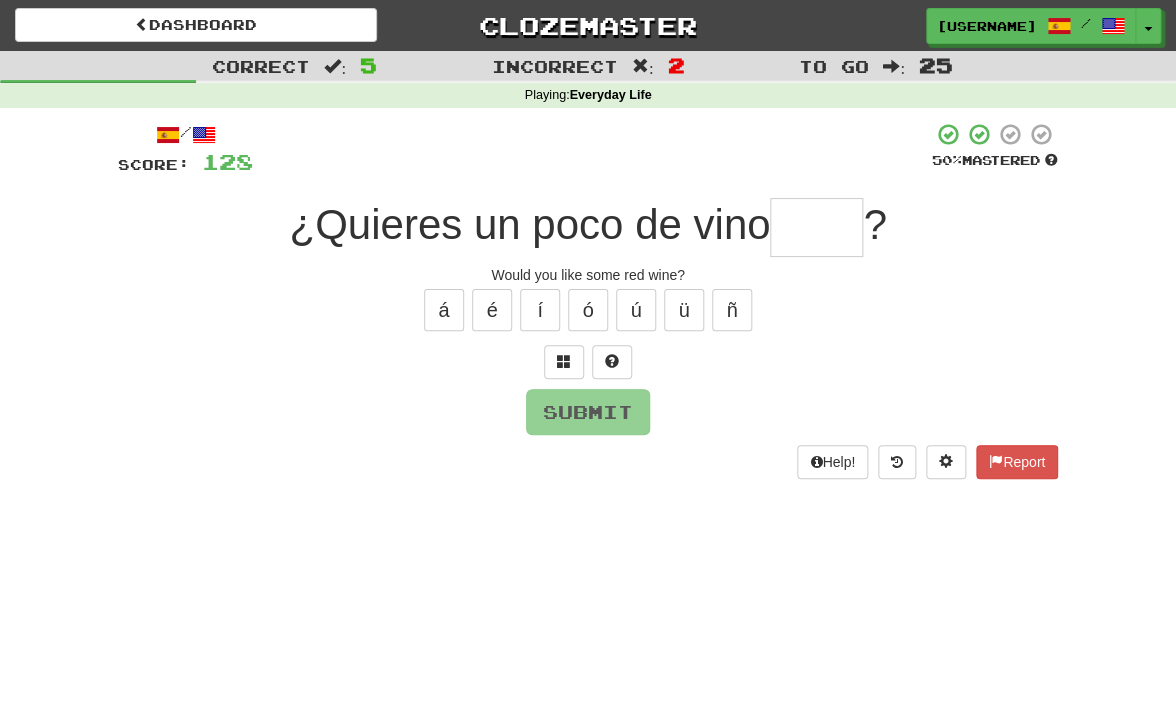 type on "*" 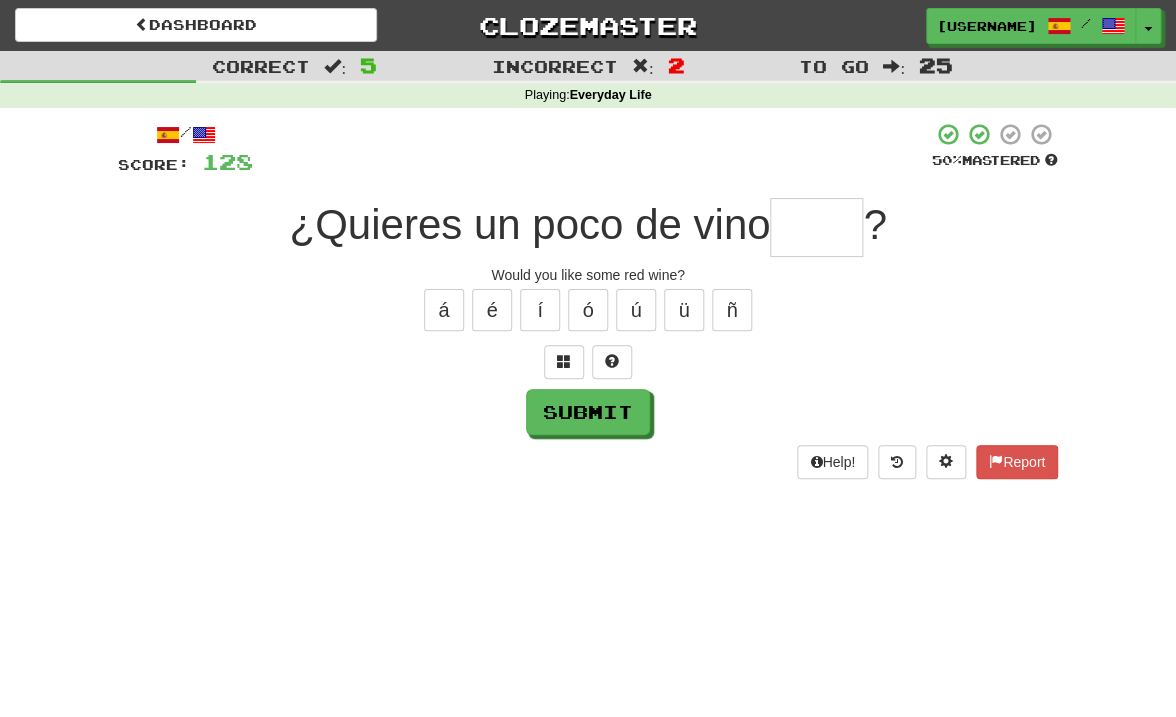 type on "*" 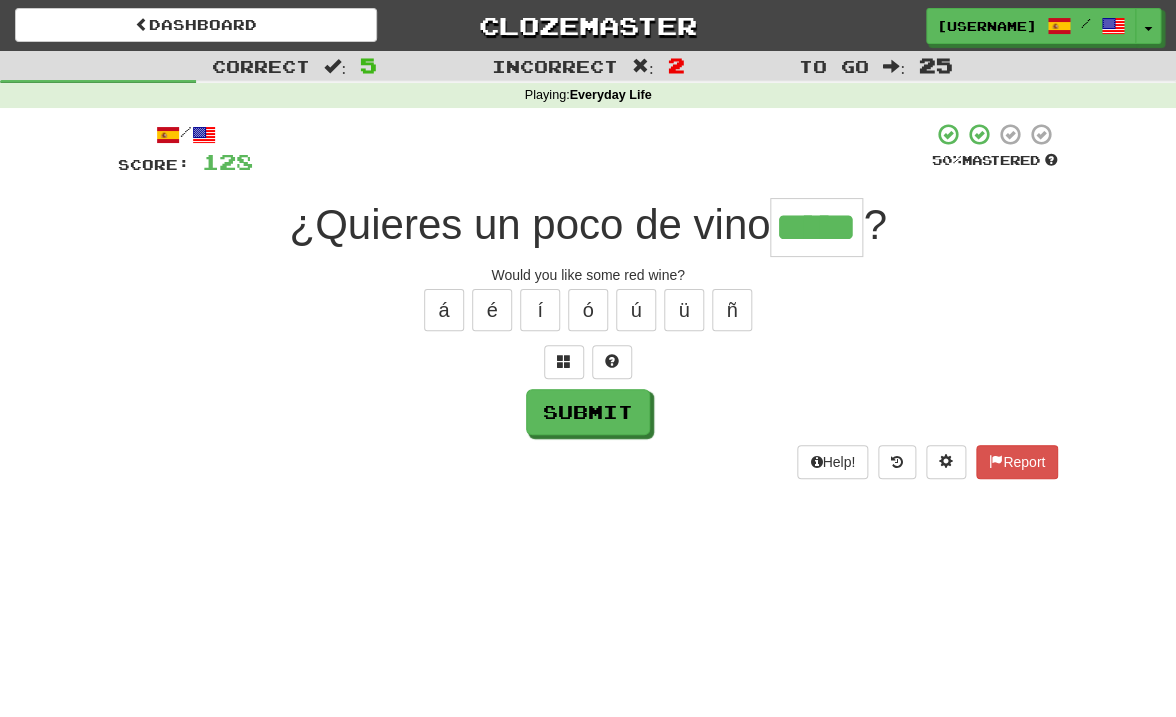 type on "*****" 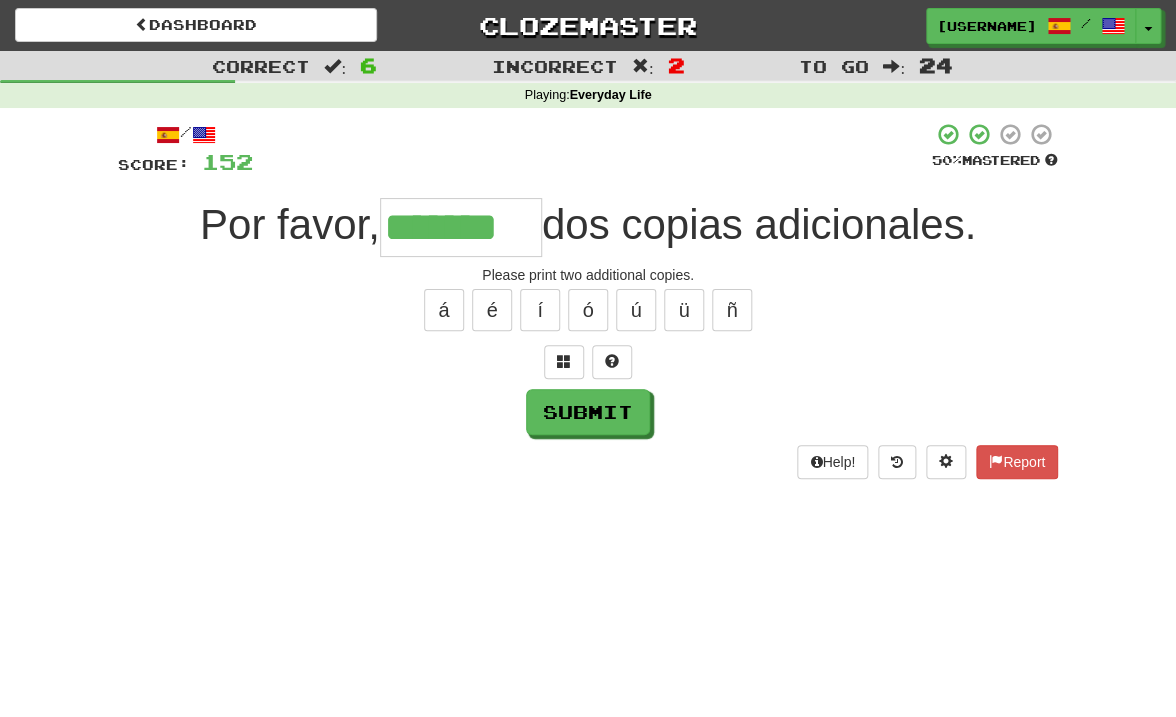 type on "*******" 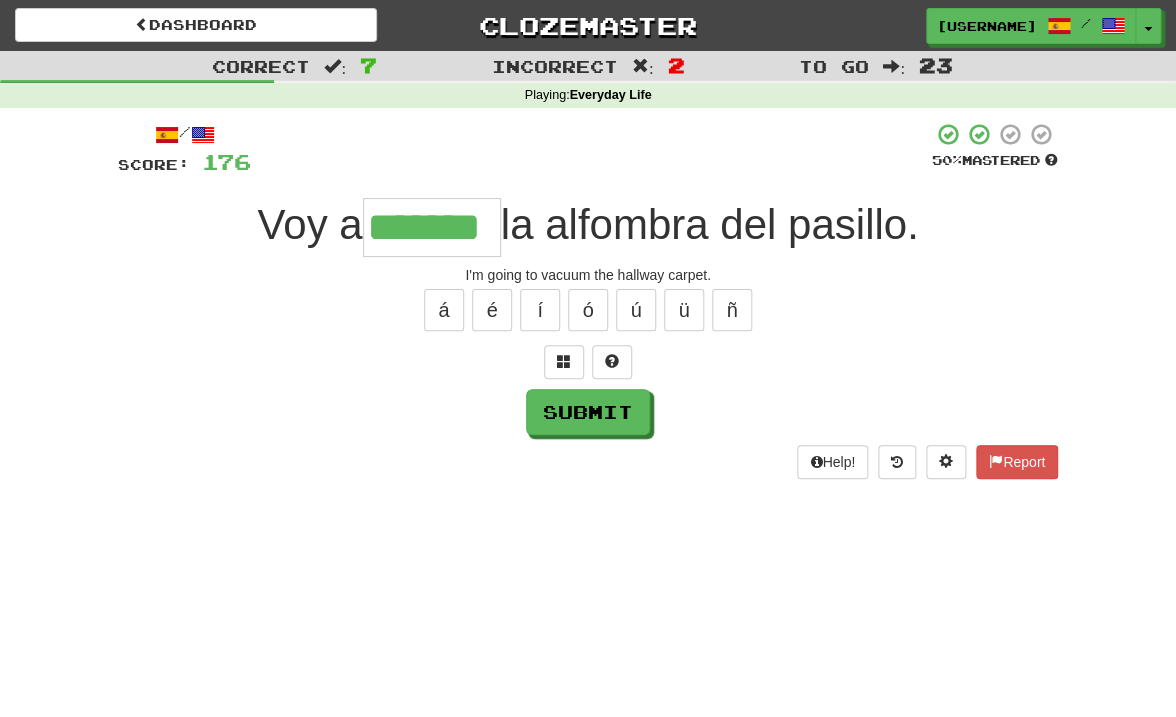 type on "*******" 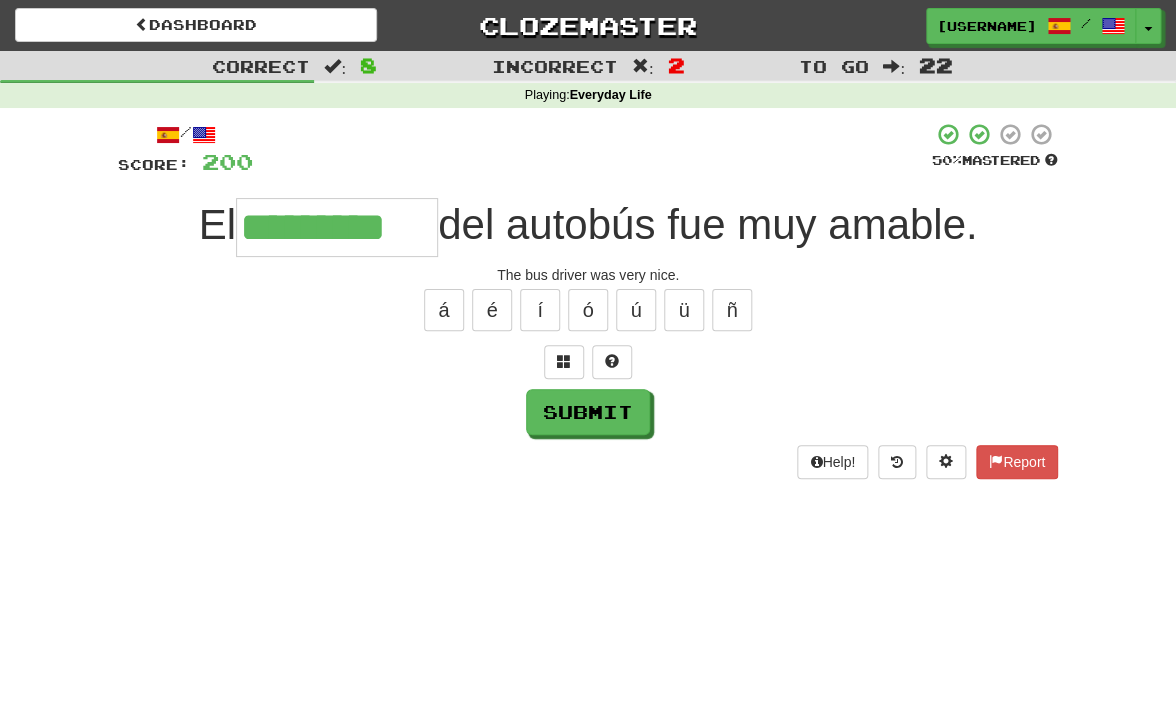 type on "*********" 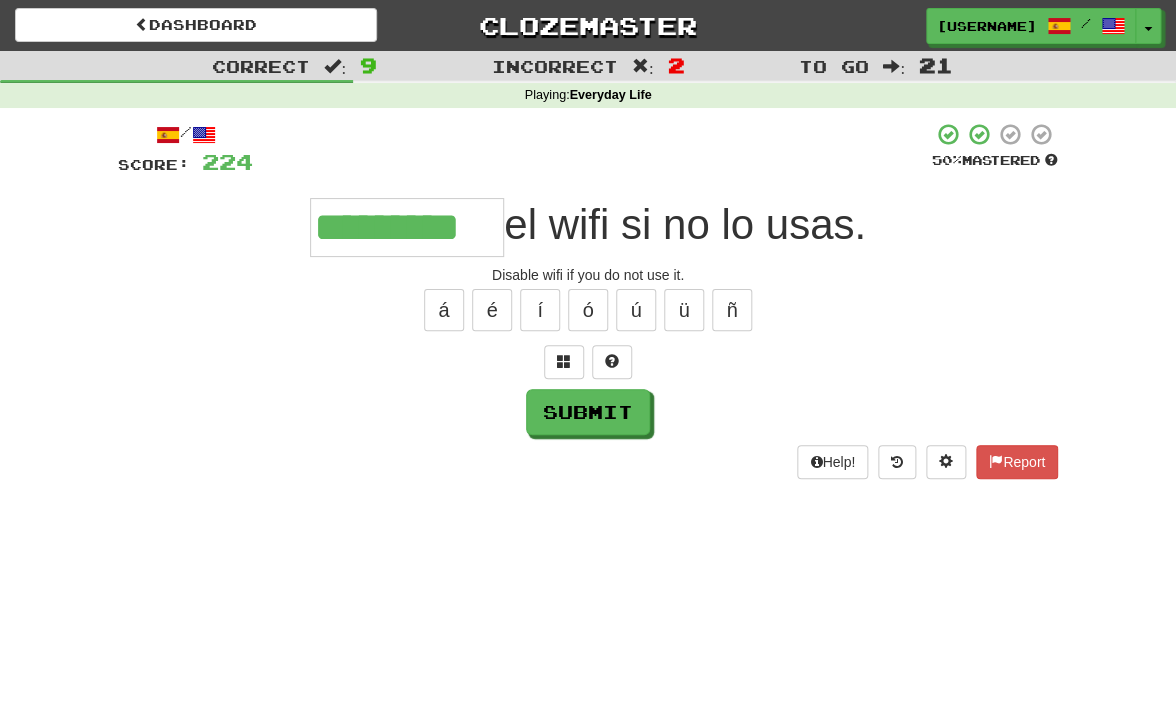 type on "*********" 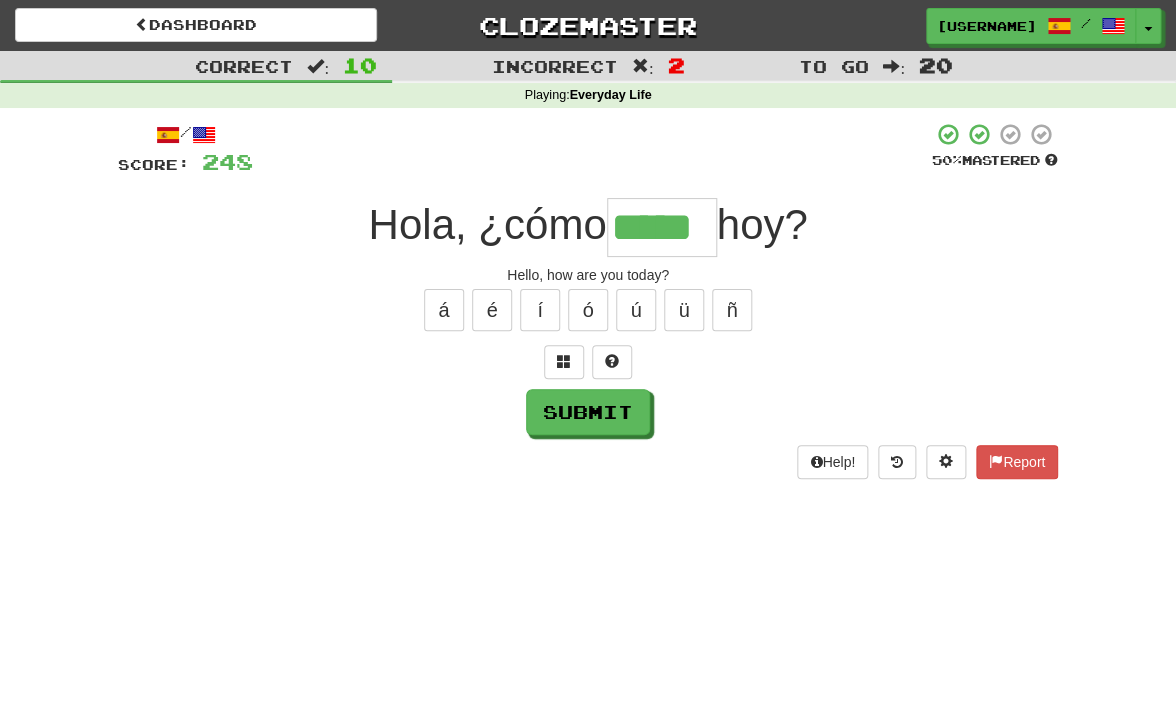 type on "*****" 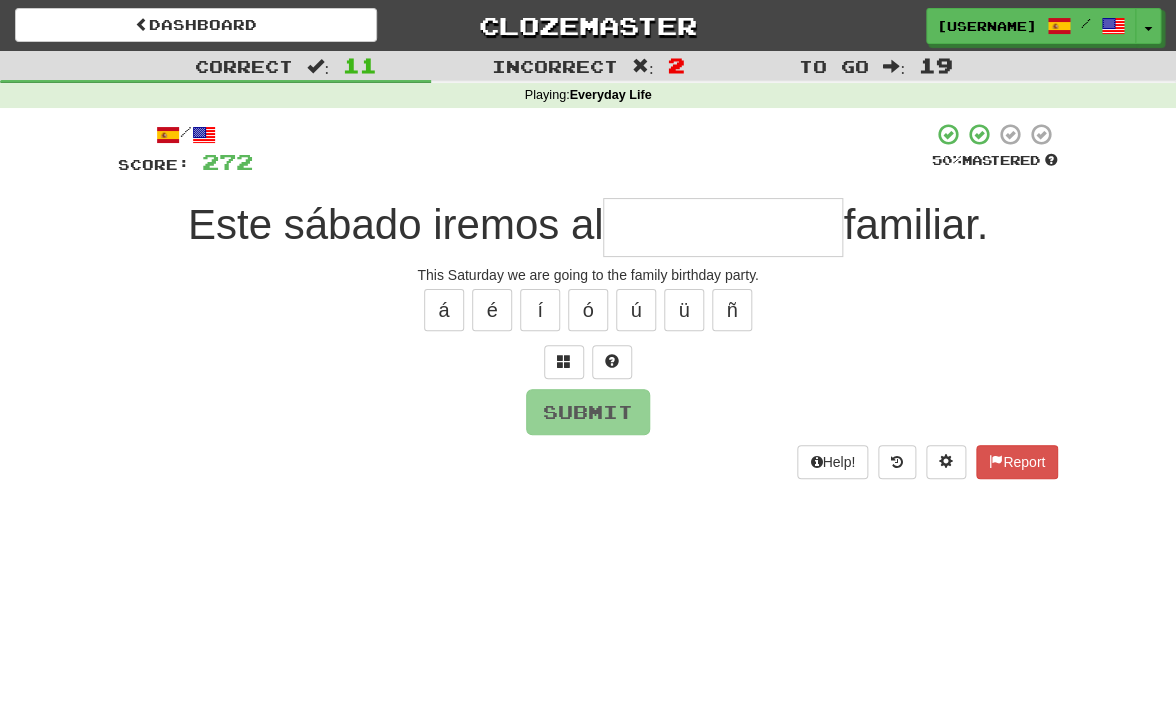 type on "*" 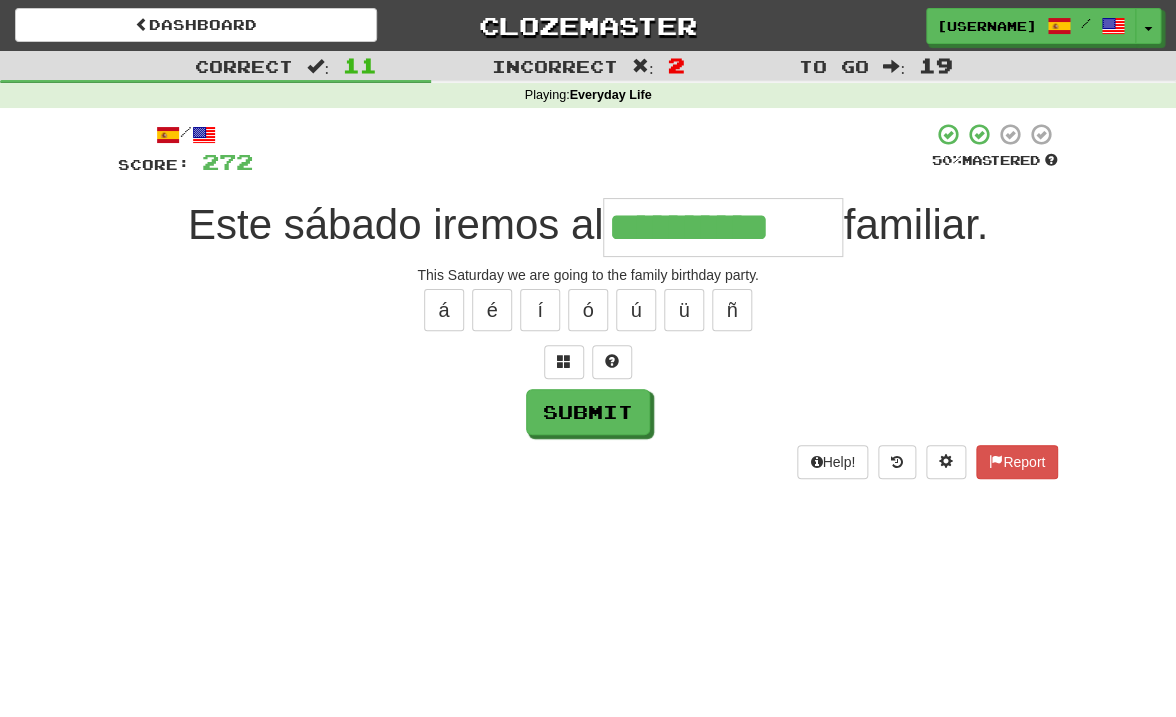 type on "**********" 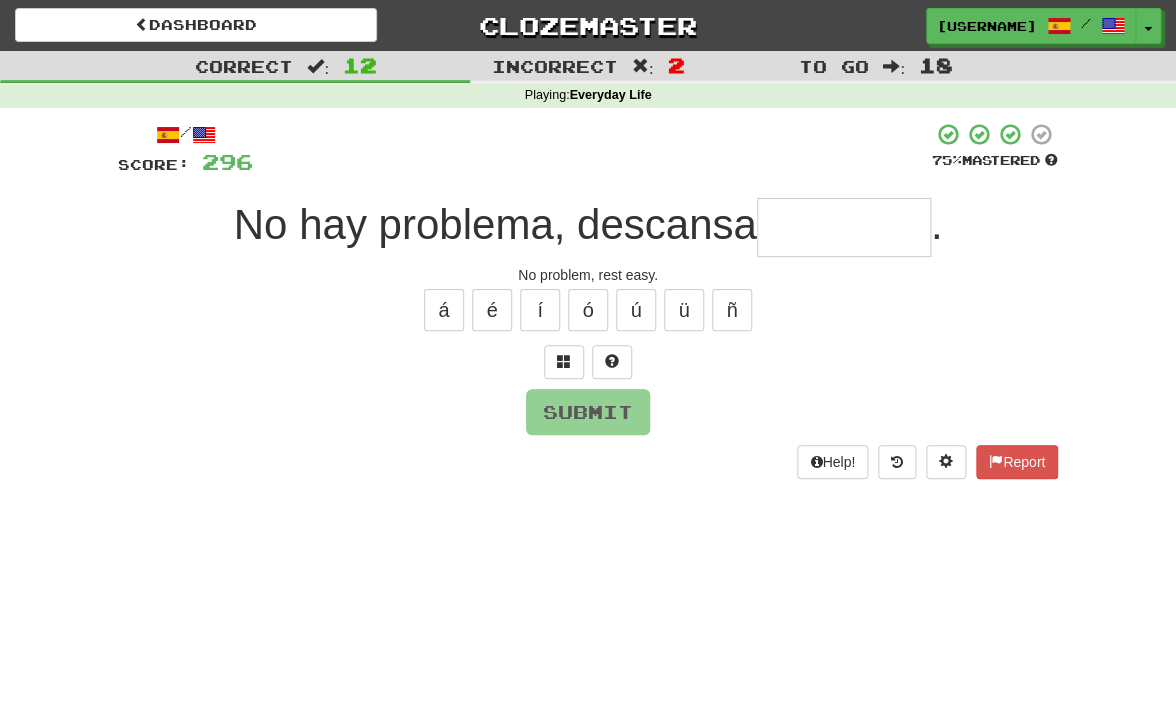 type on "*" 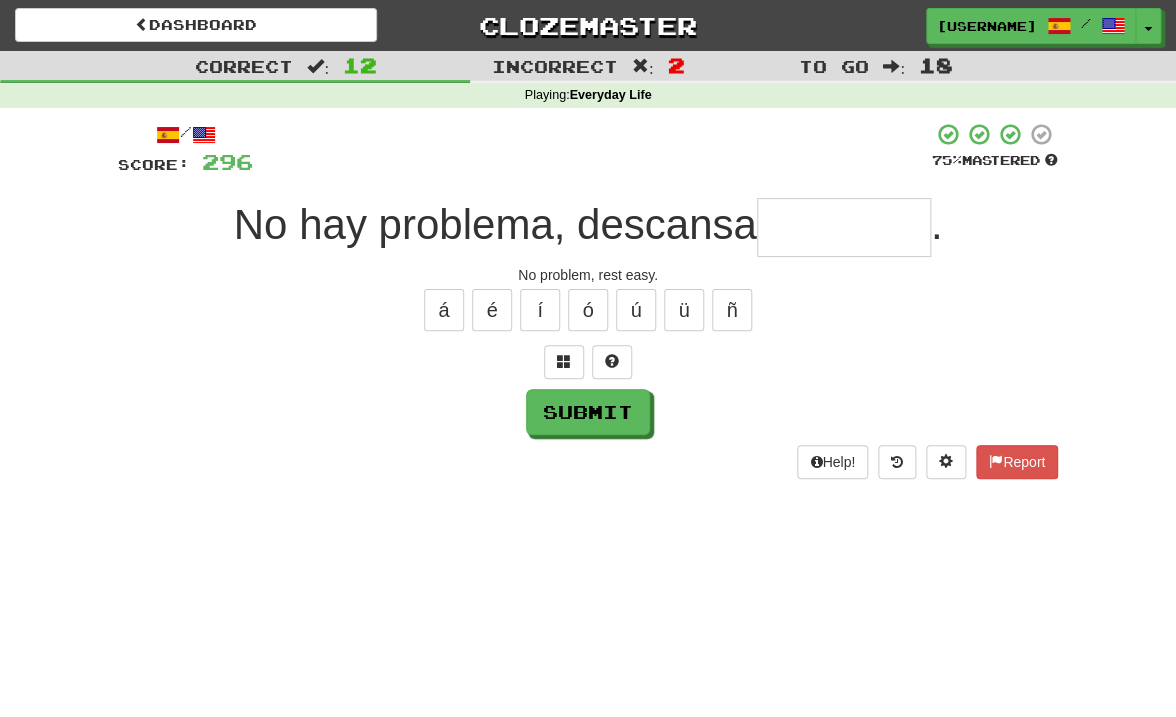 type on "*" 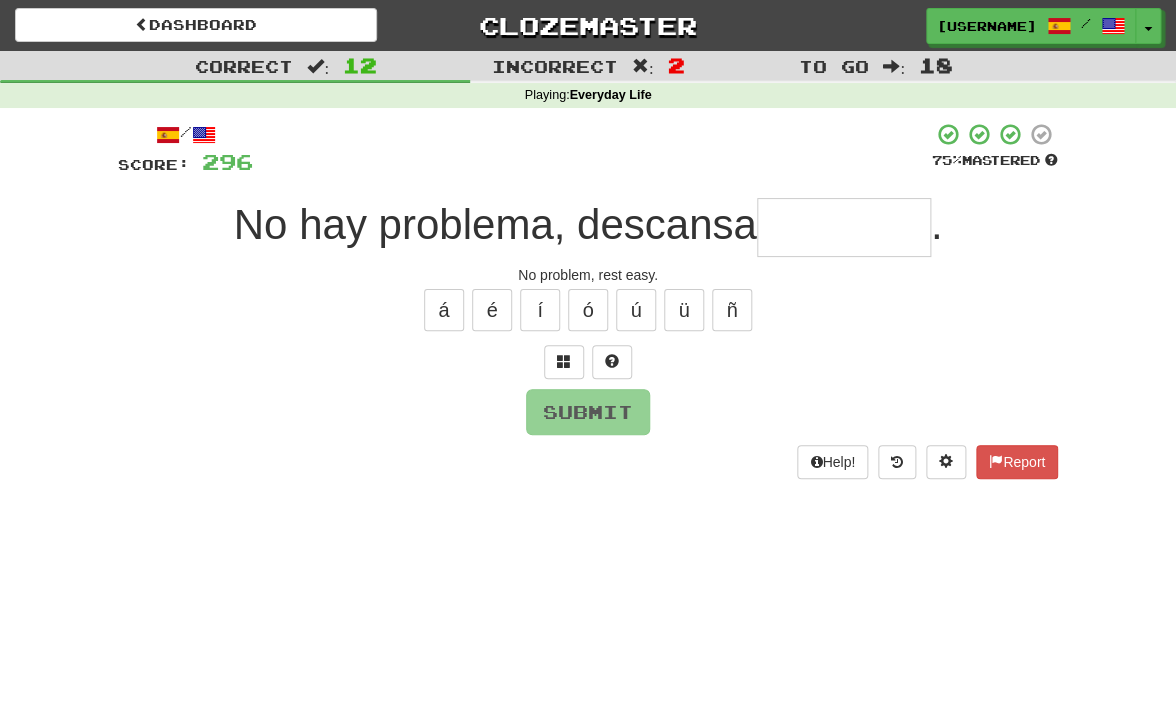 type on "*" 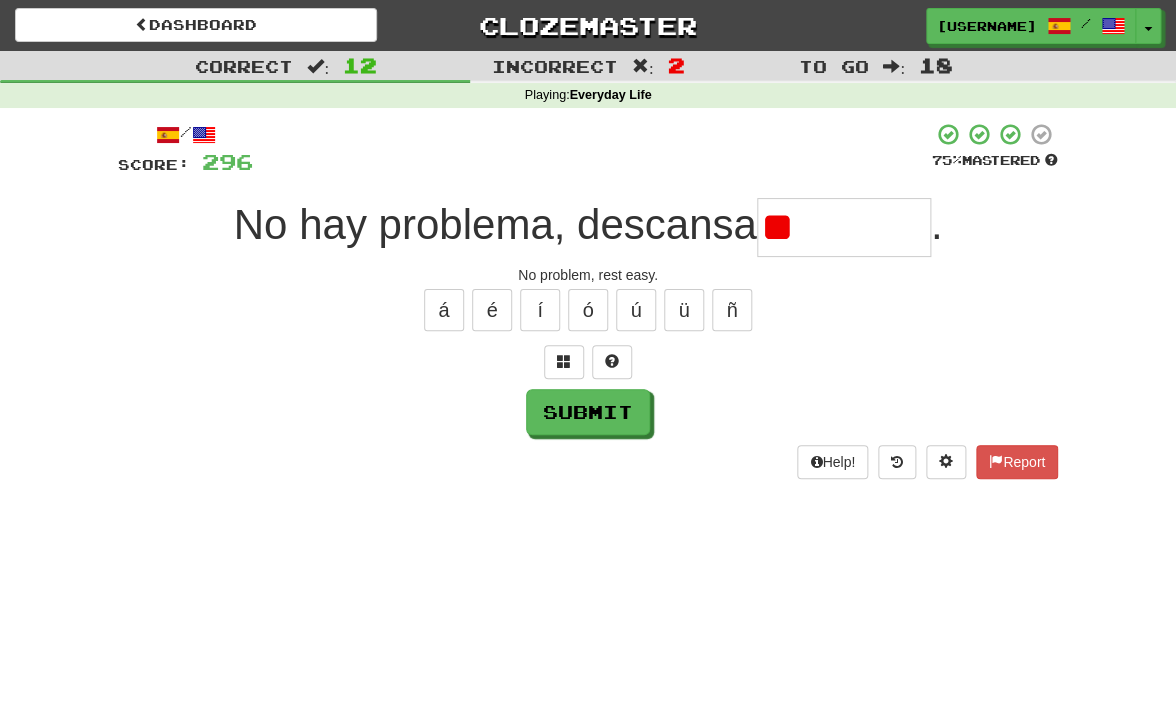 type on "*" 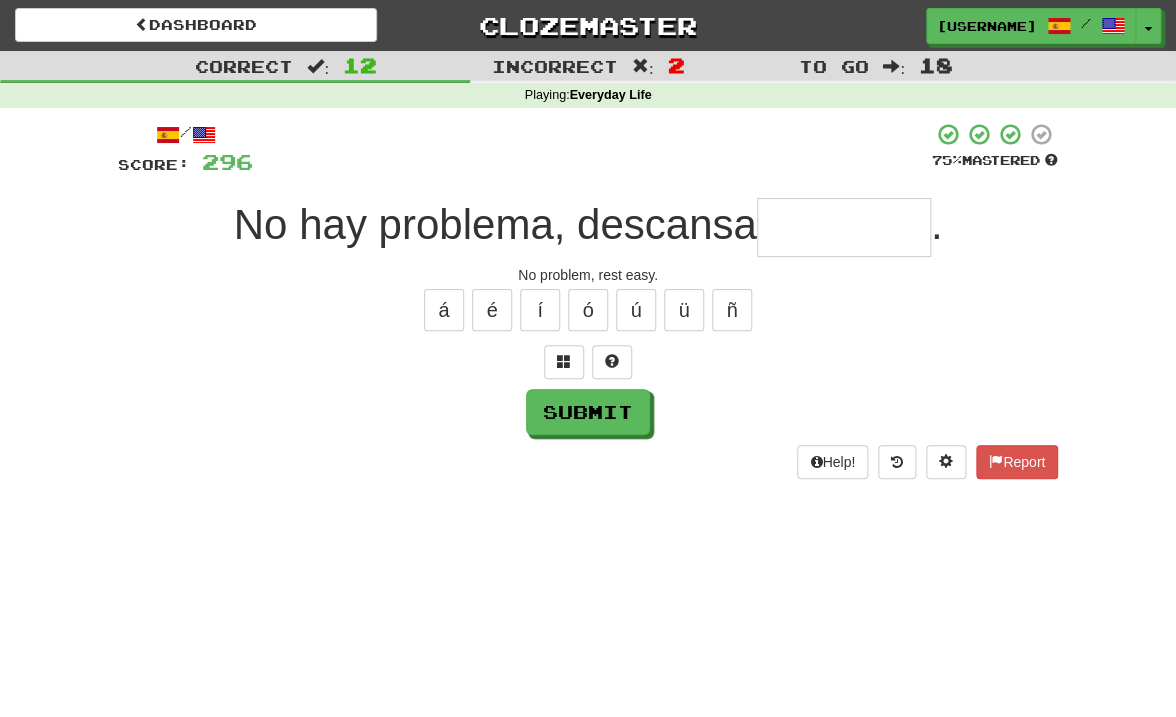 type on "*" 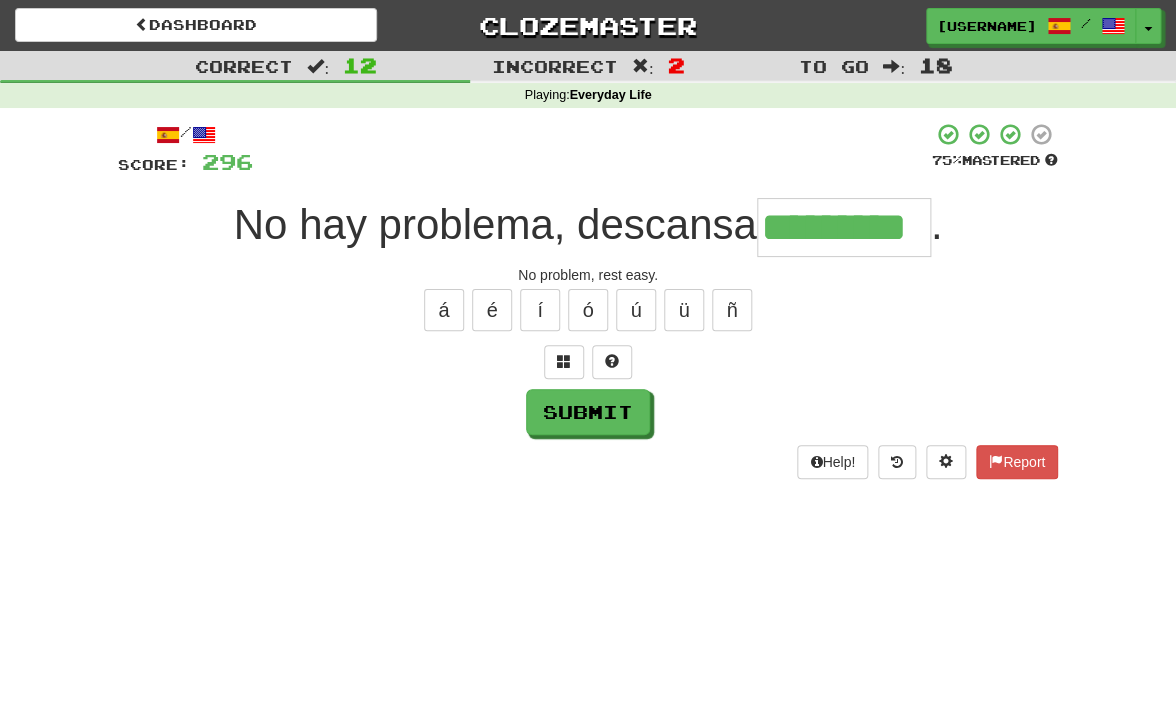 type on "*********" 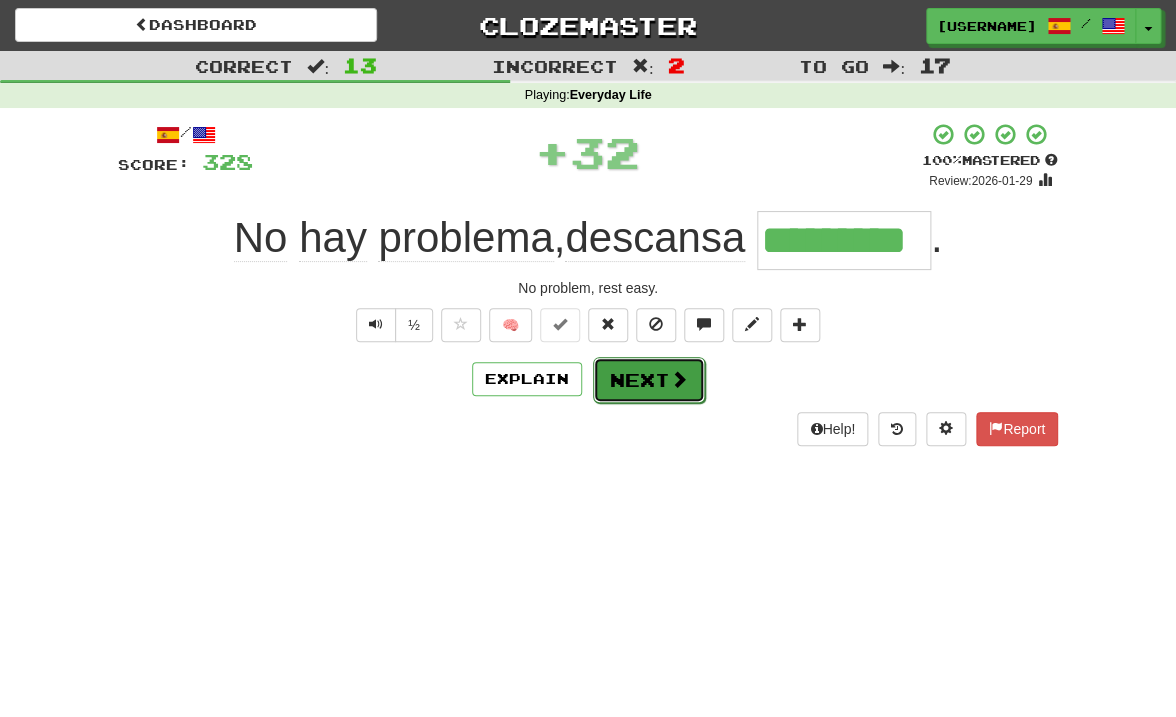 click on "Next" at bounding box center [649, 380] 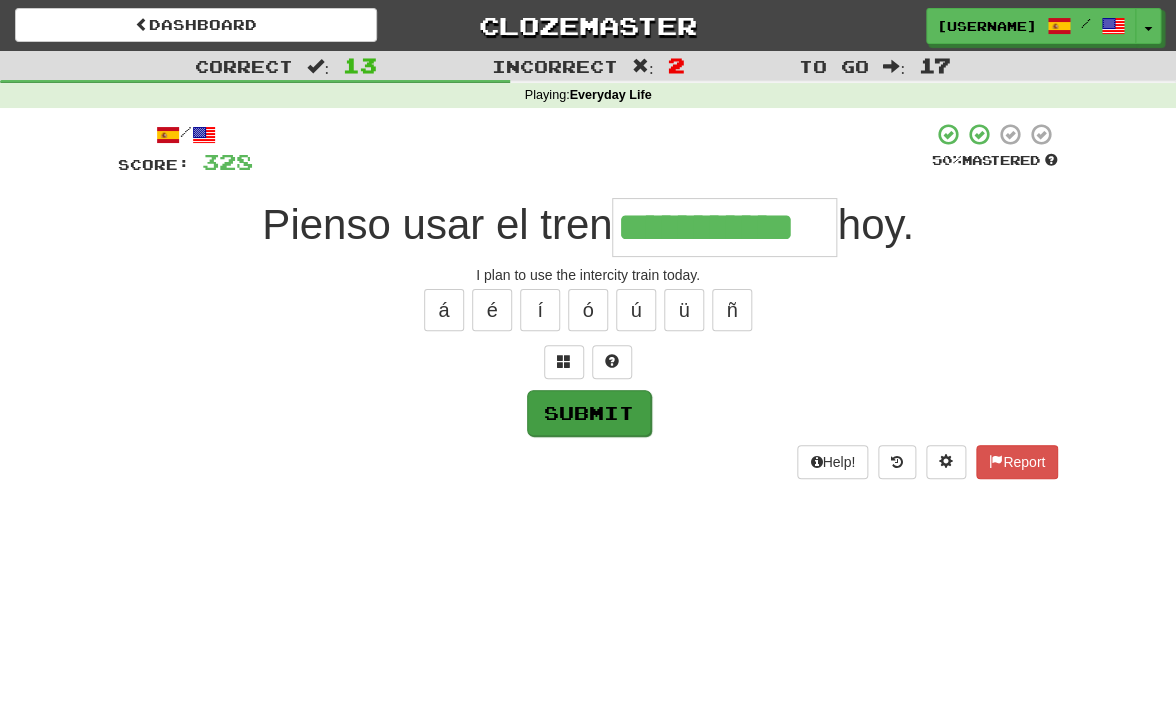 type on "**********" 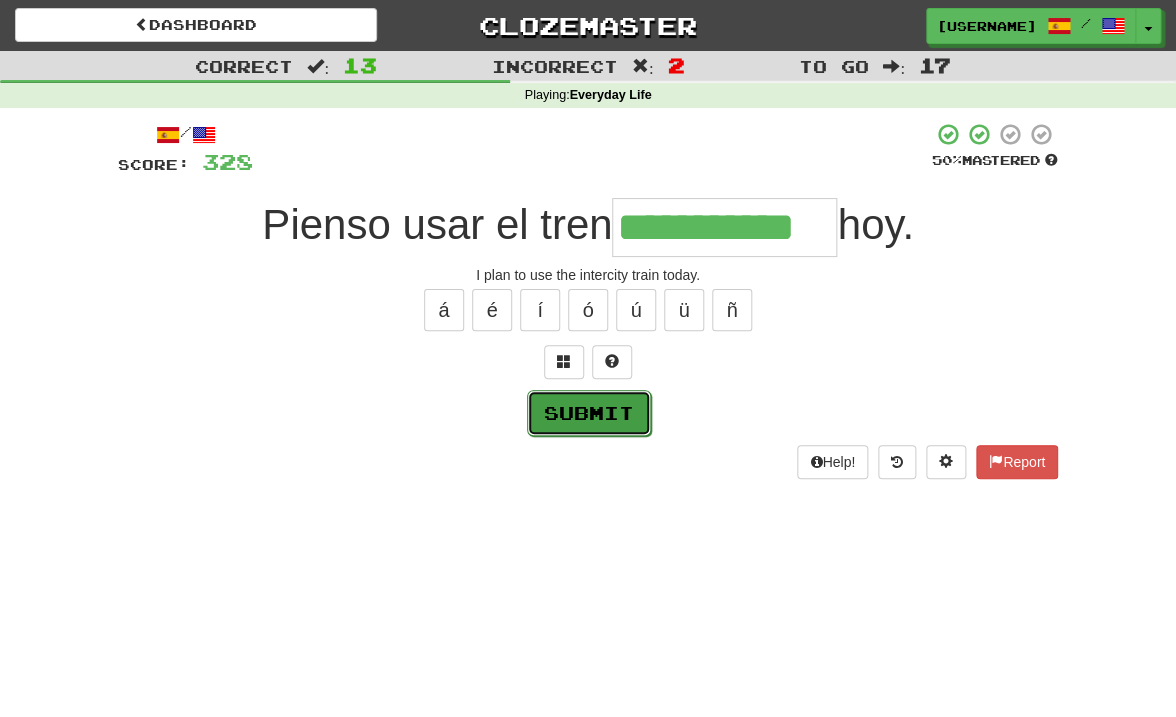 click on "Submit" at bounding box center (589, 413) 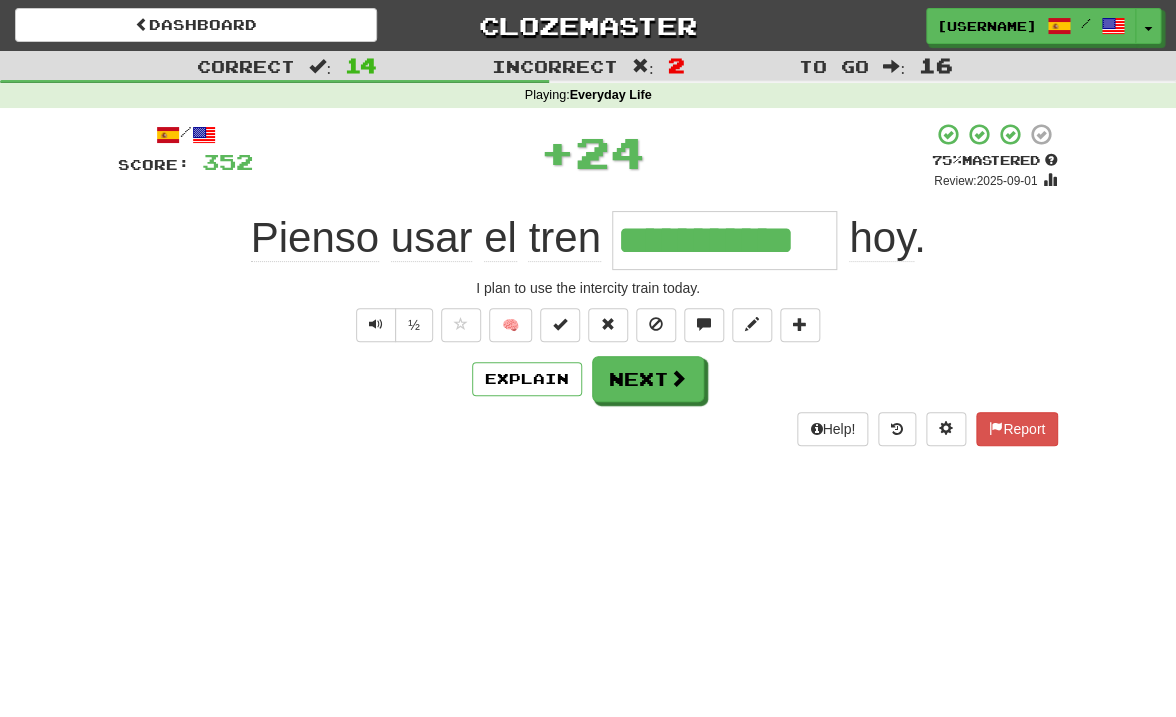 click on "**********" at bounding box center (588, 284) 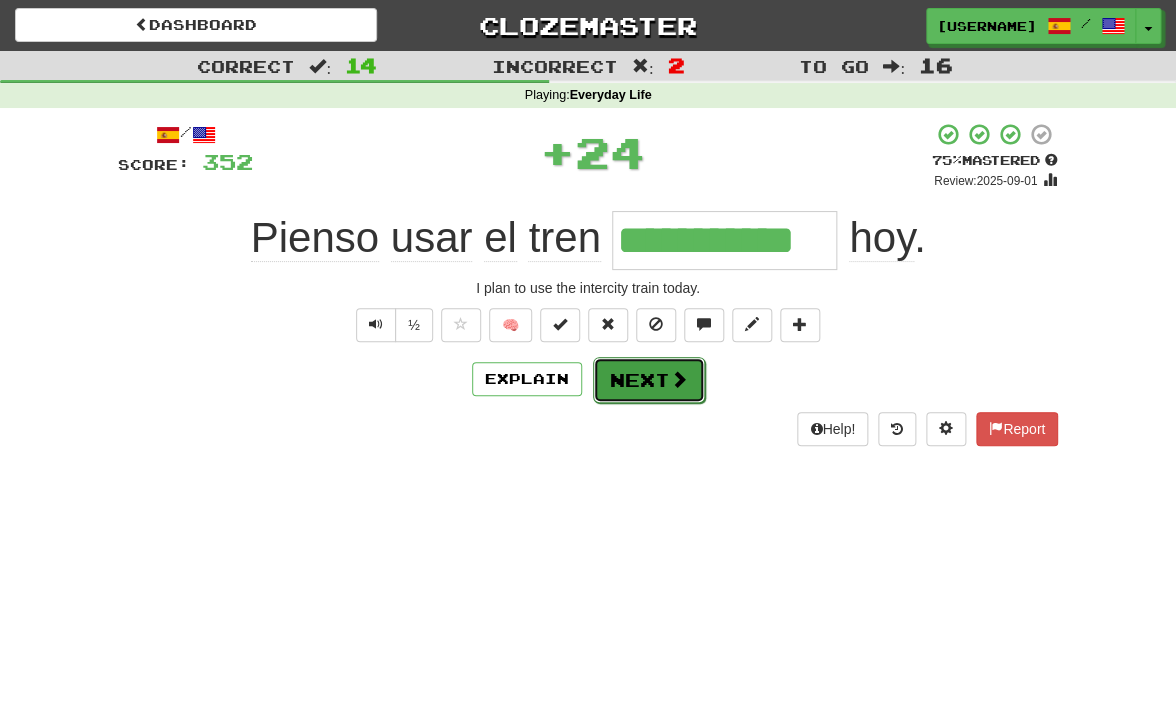 click on "Next" at bounding box center (649, 380) 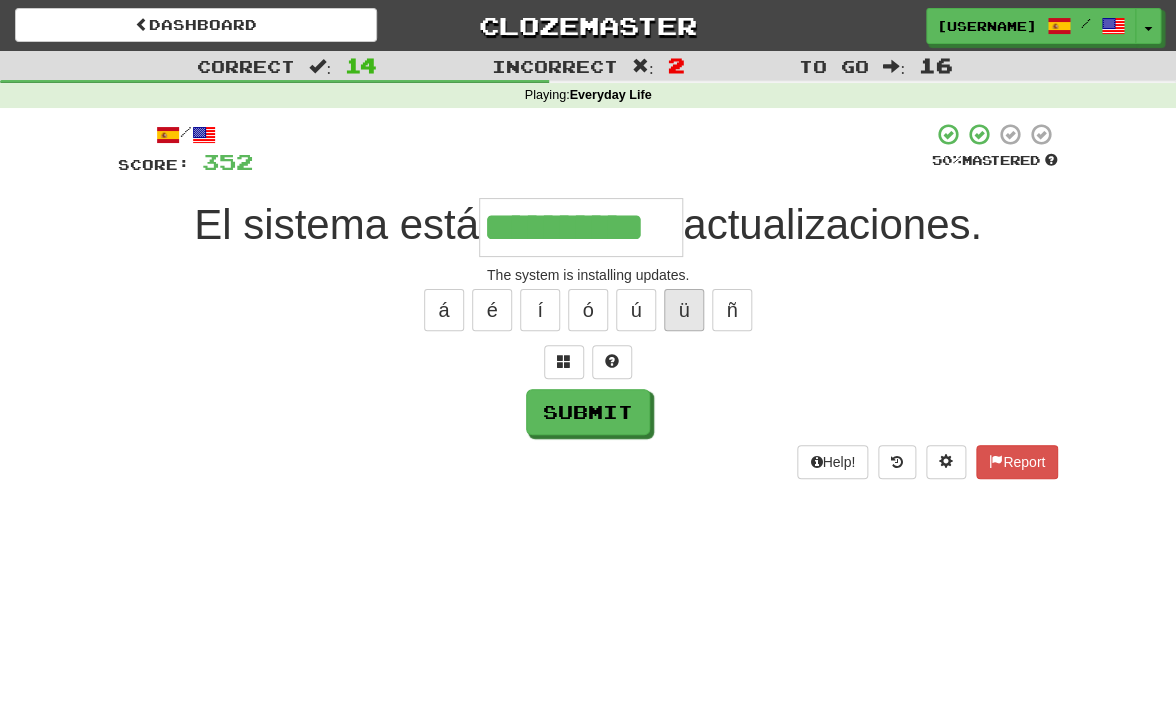 type on "**********" 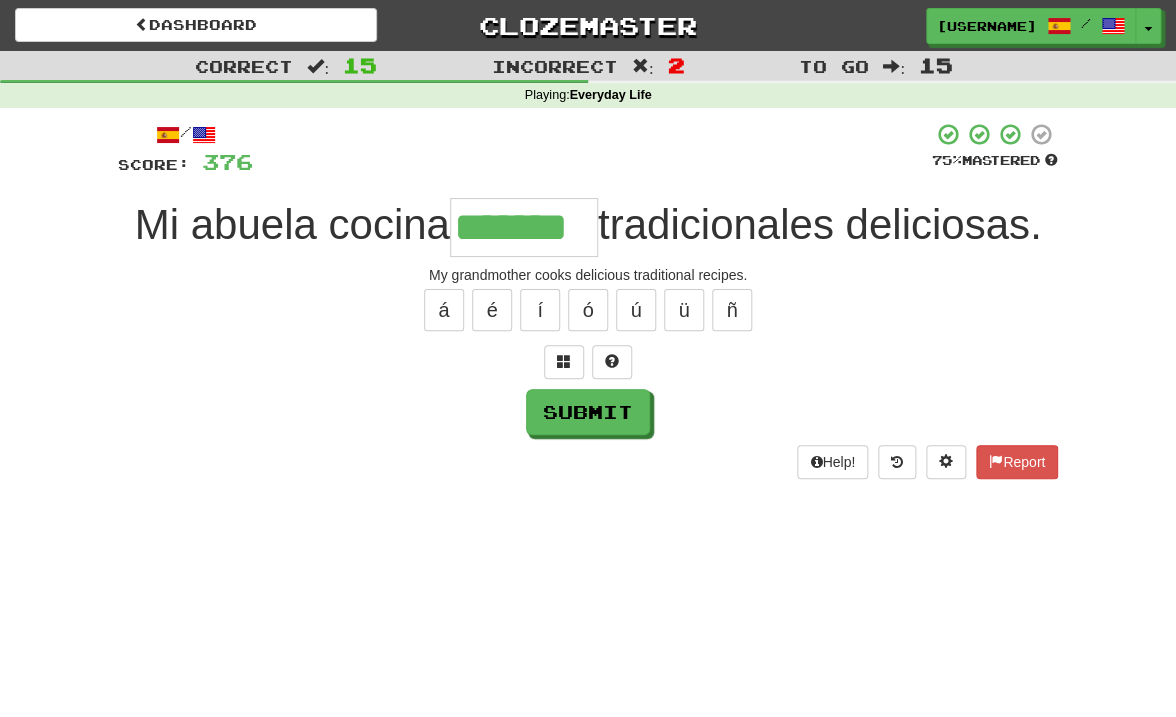 type on "*******" 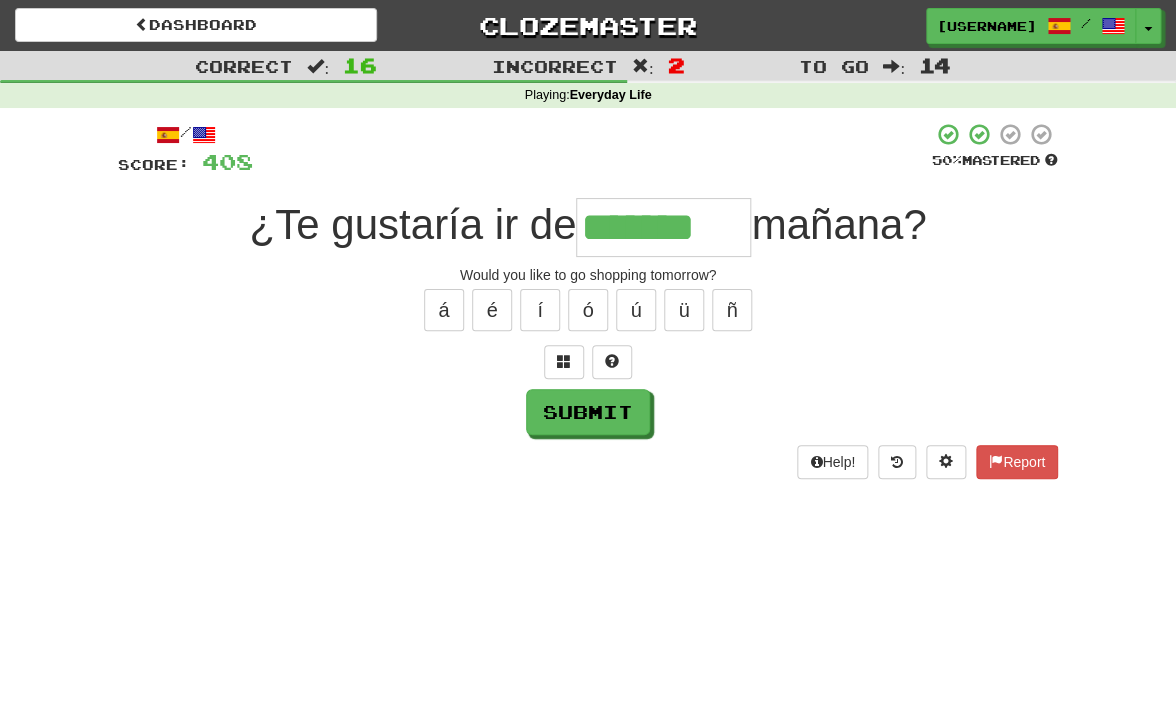 type on "*******" 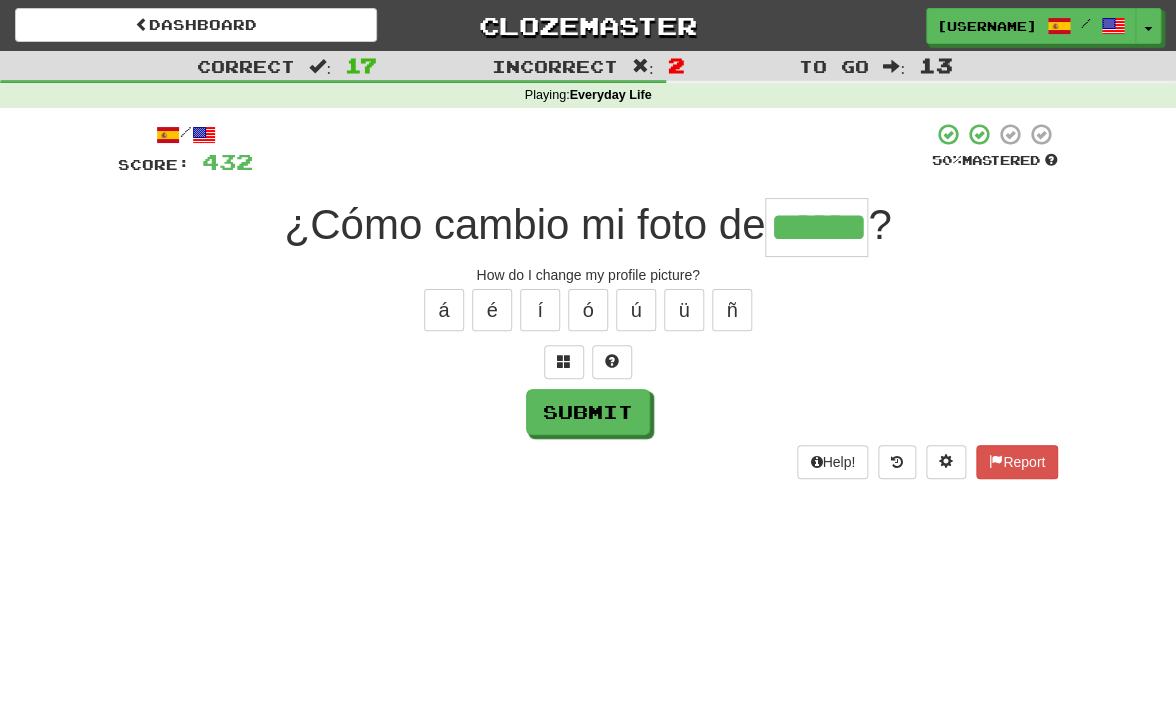 type on "******" 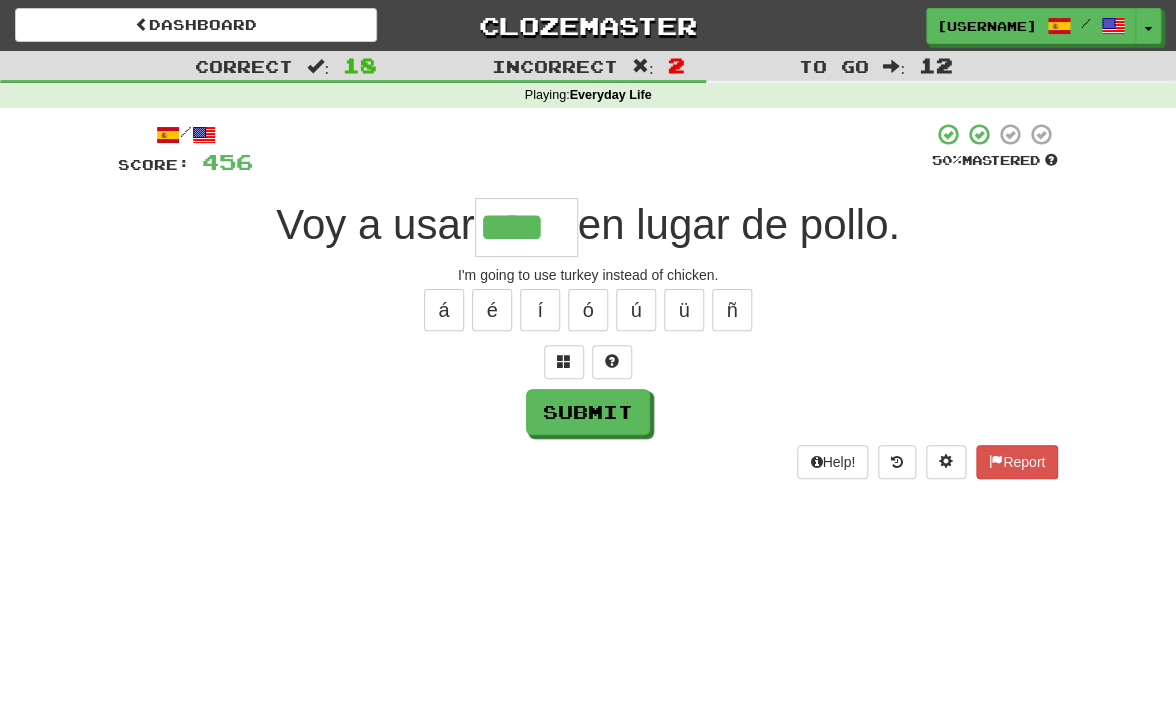 type on "****" 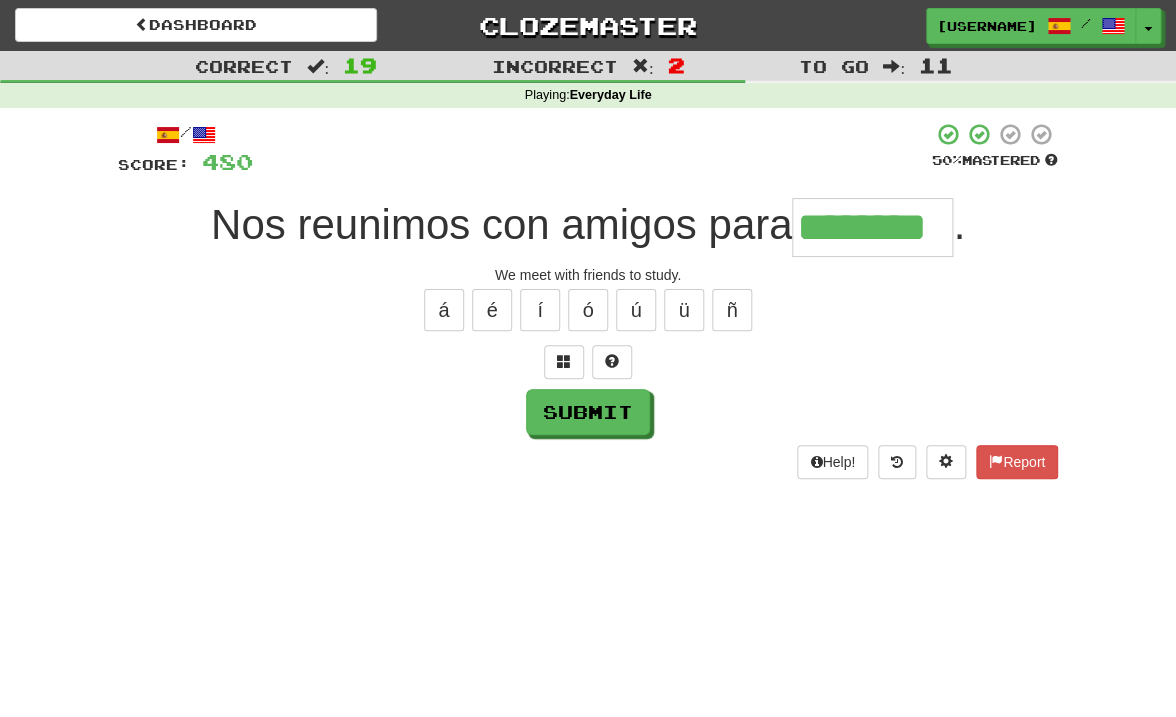 type on "********" 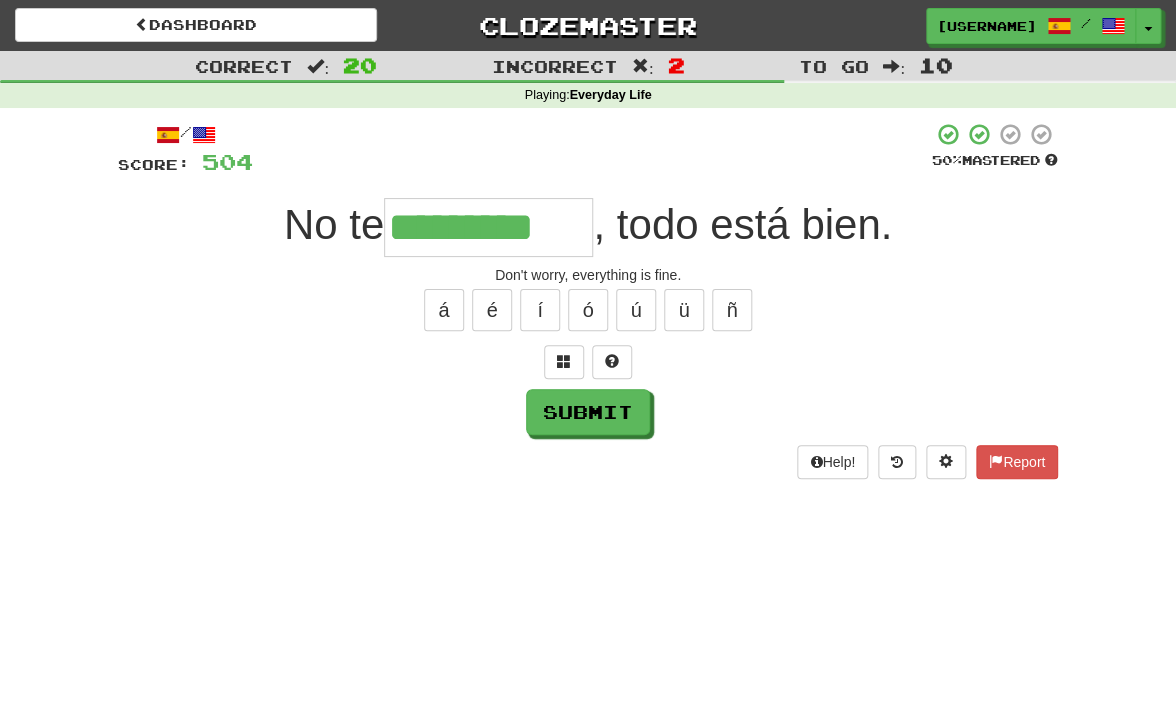 type on "*********" 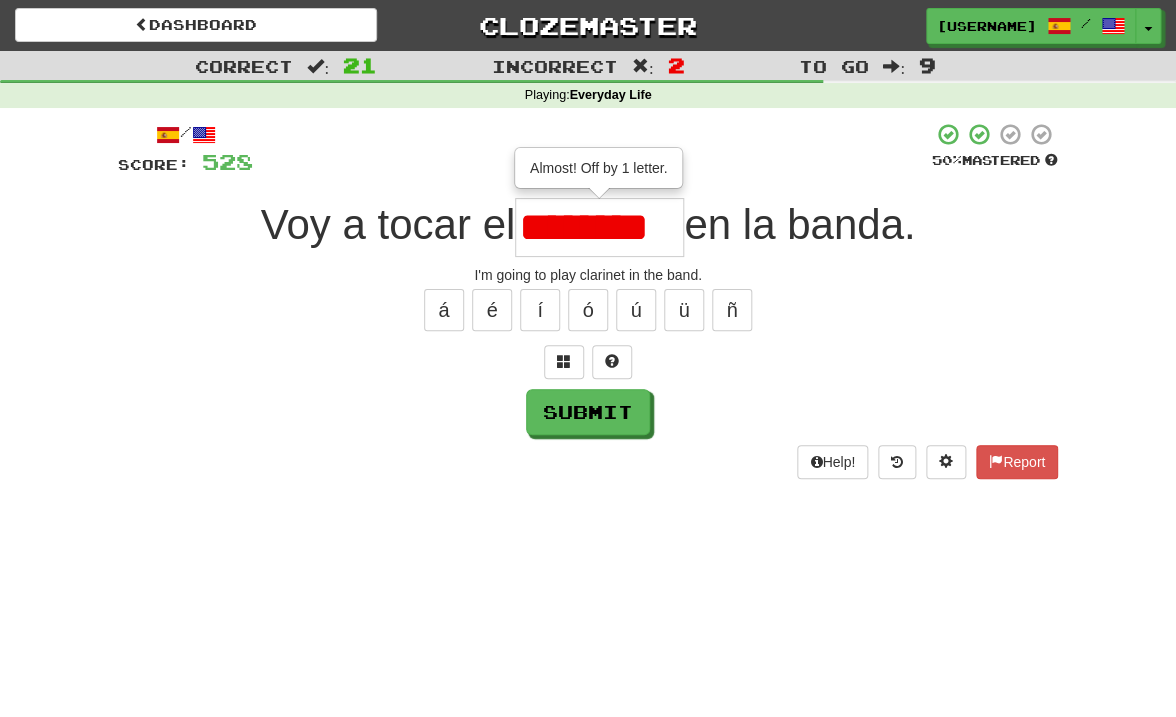 scroll, scrollTop: 0, scrollLeft: 0, axis: both 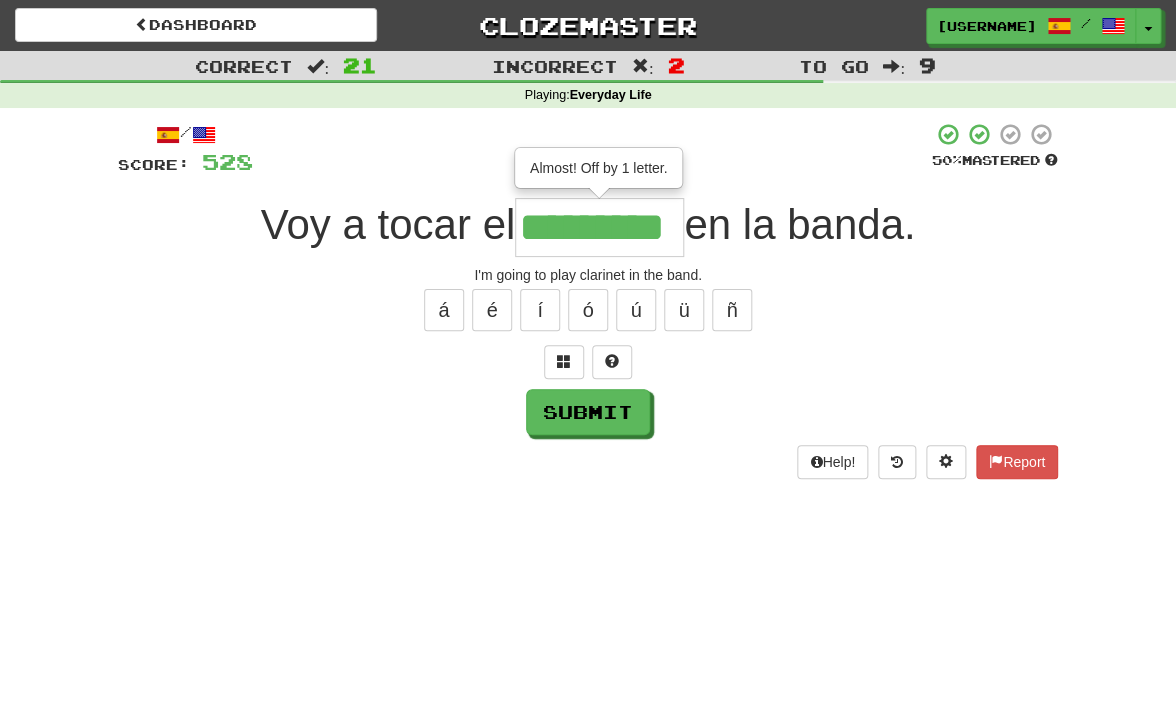 type on "*********" 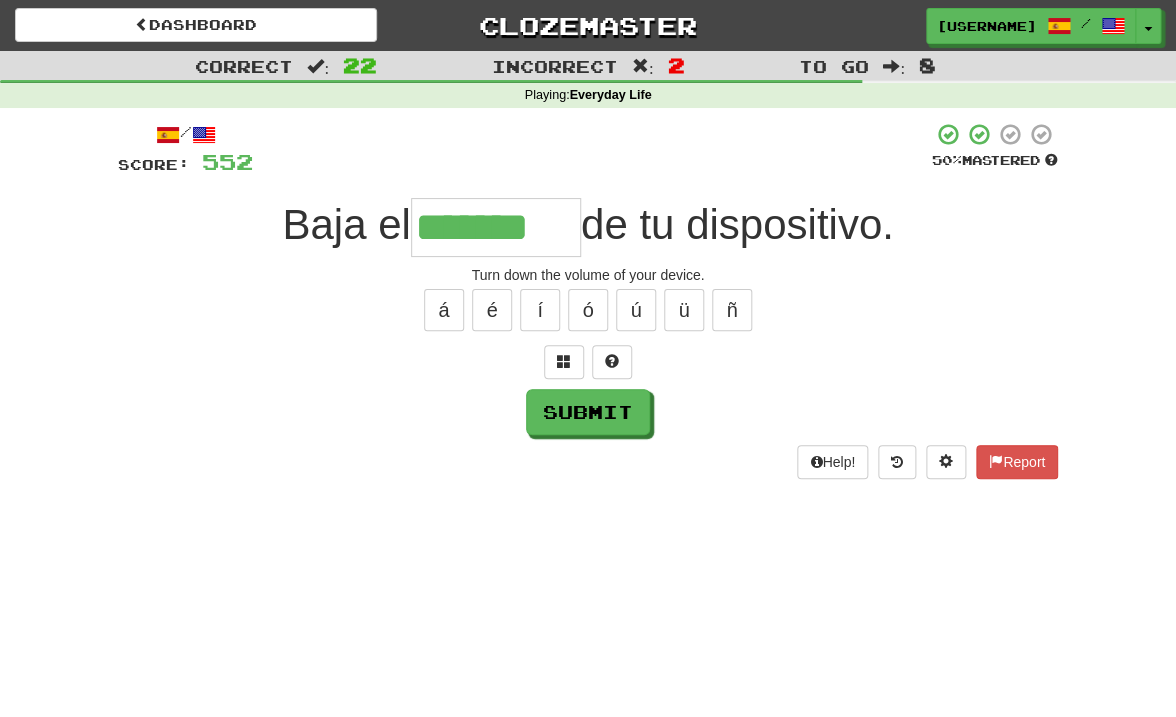 type on "*******" 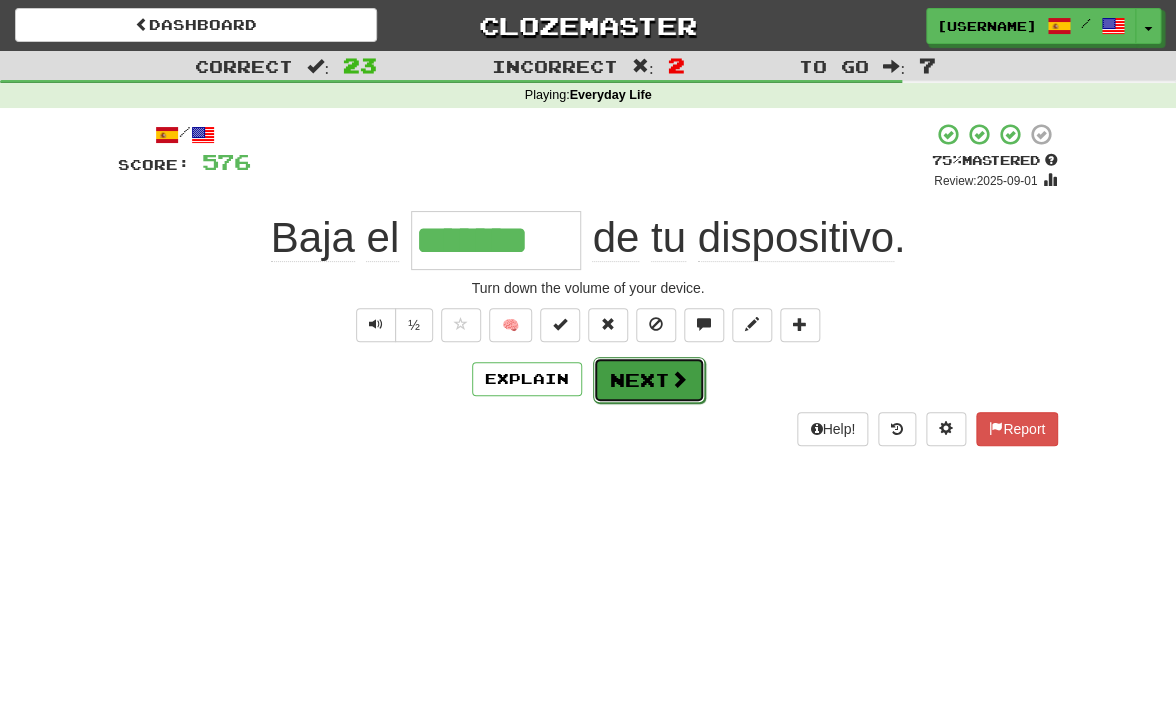 click on "Next" at bounding box center [649, 380] 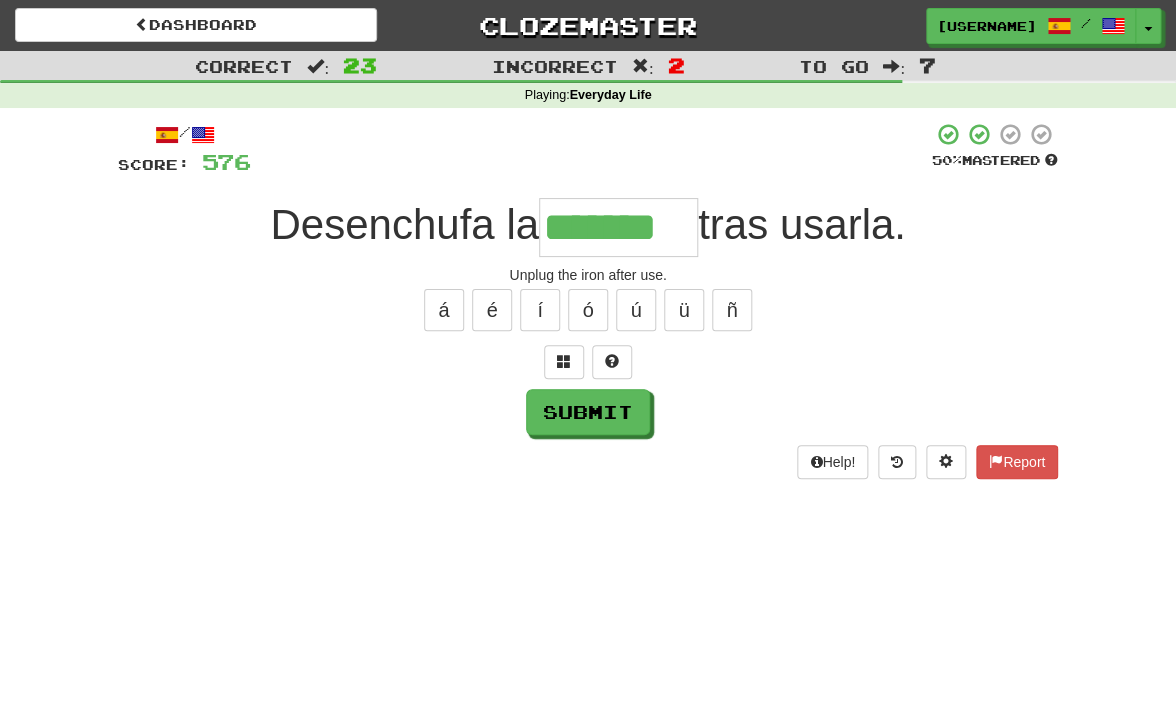 type on "*******" 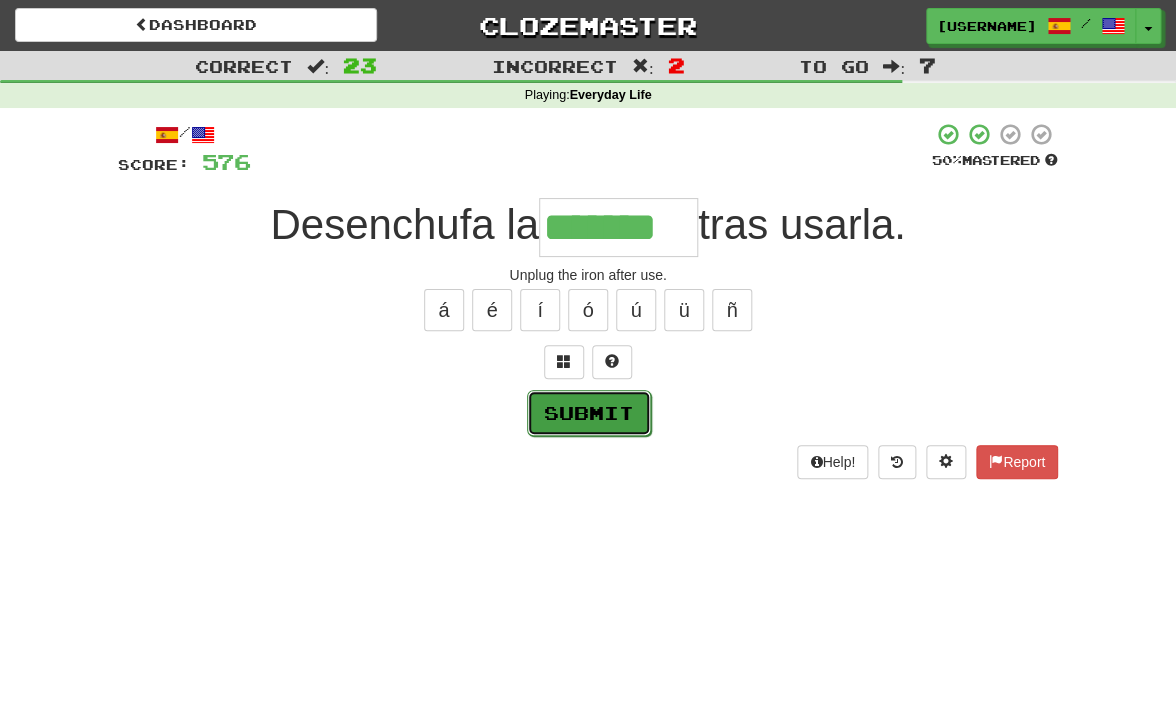 click on "Submit" at bounding box center [589, 413] 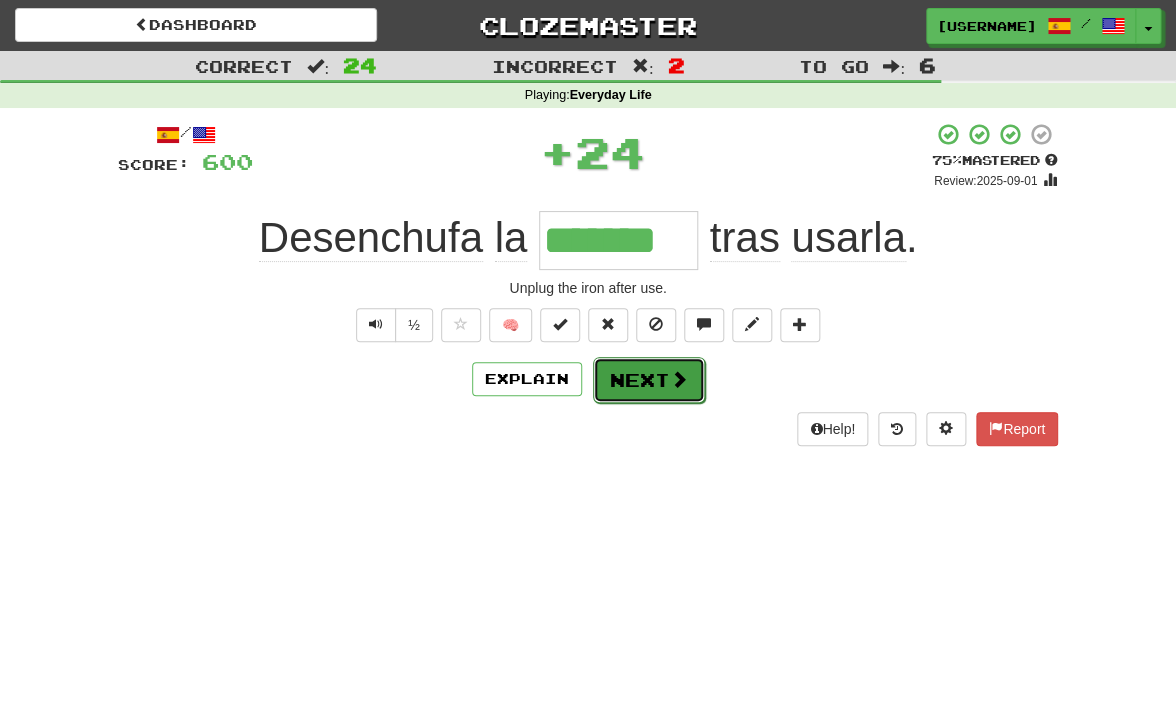 click on "Next" at bounding box center (649, 380) 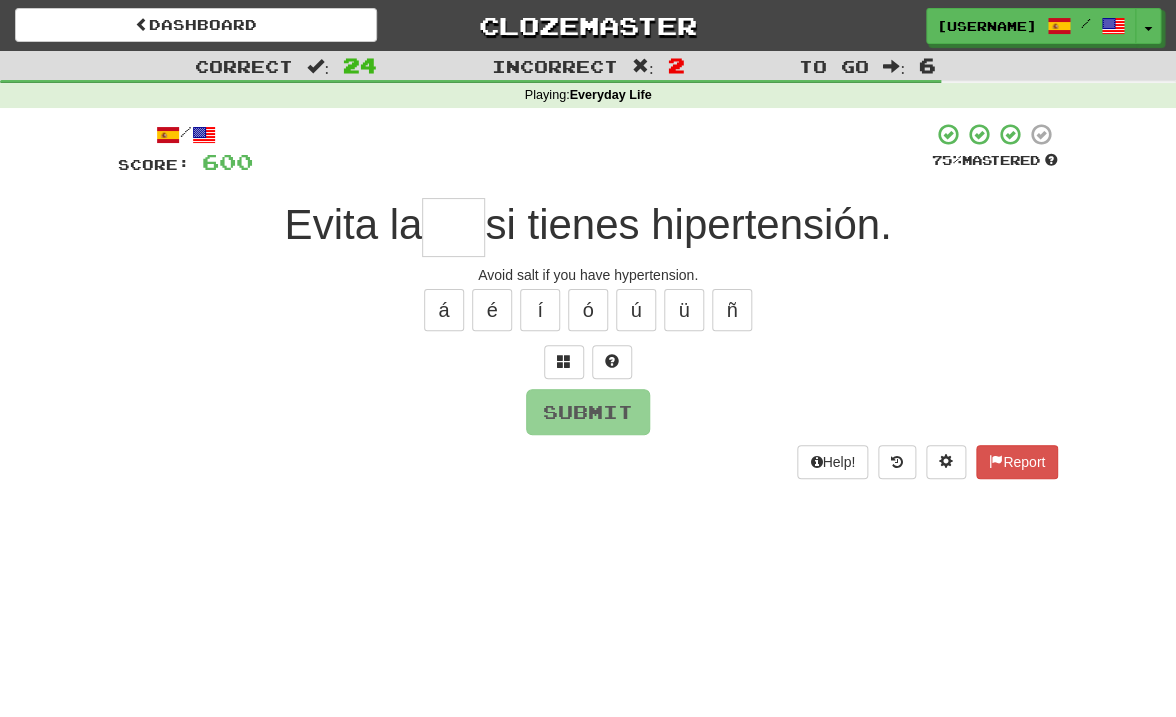 type on "*" 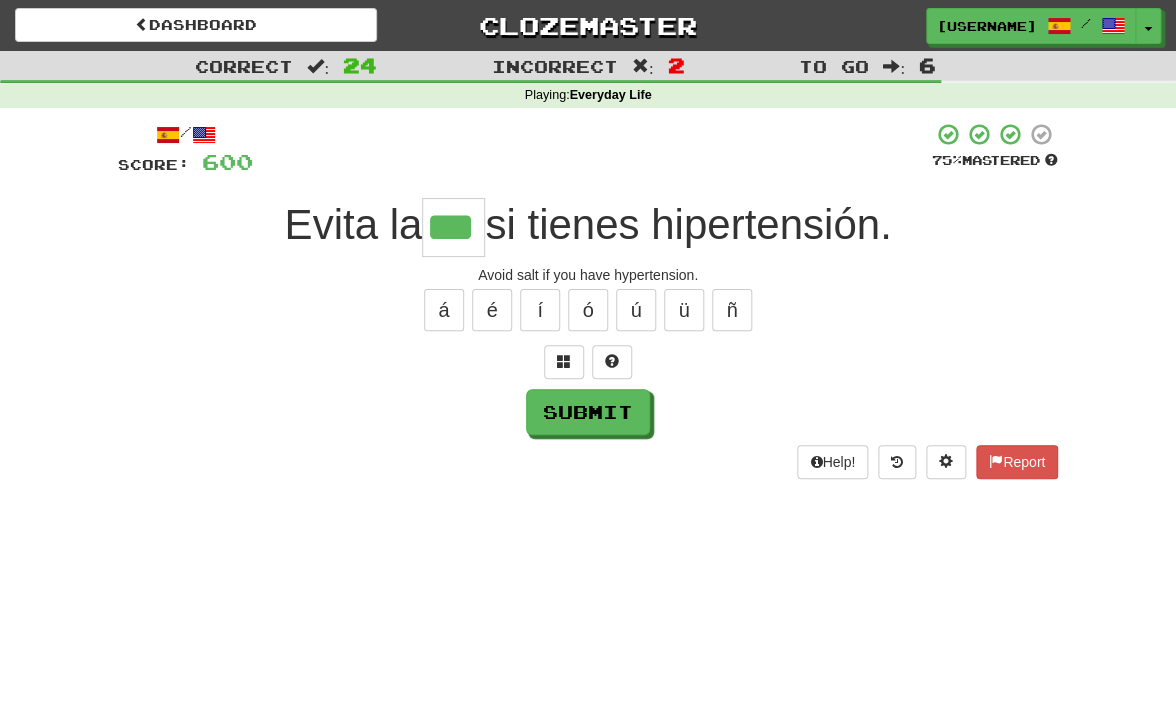 type on "***" 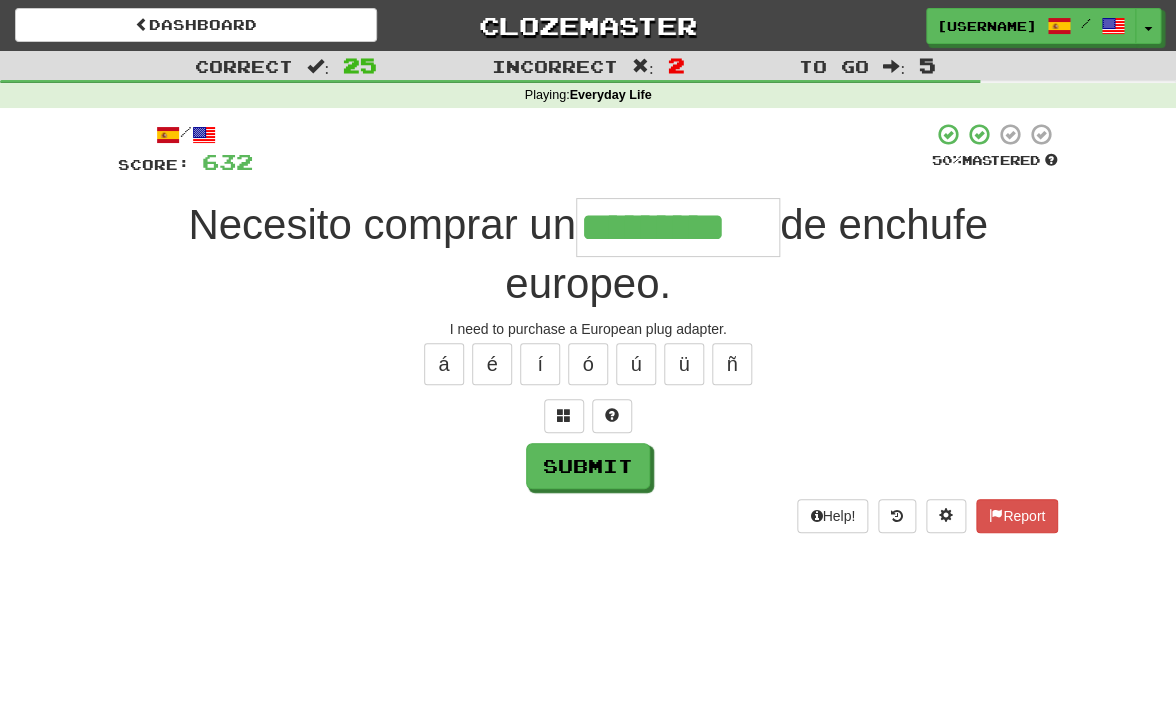 type on "*********" 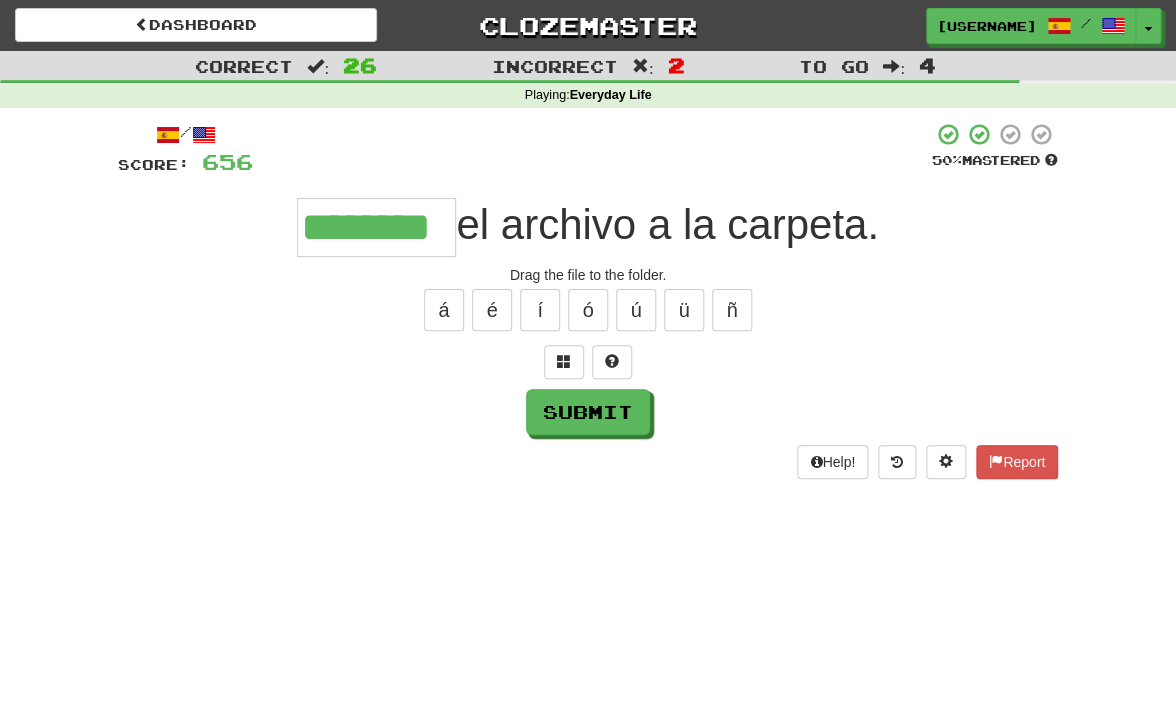 type on "********" 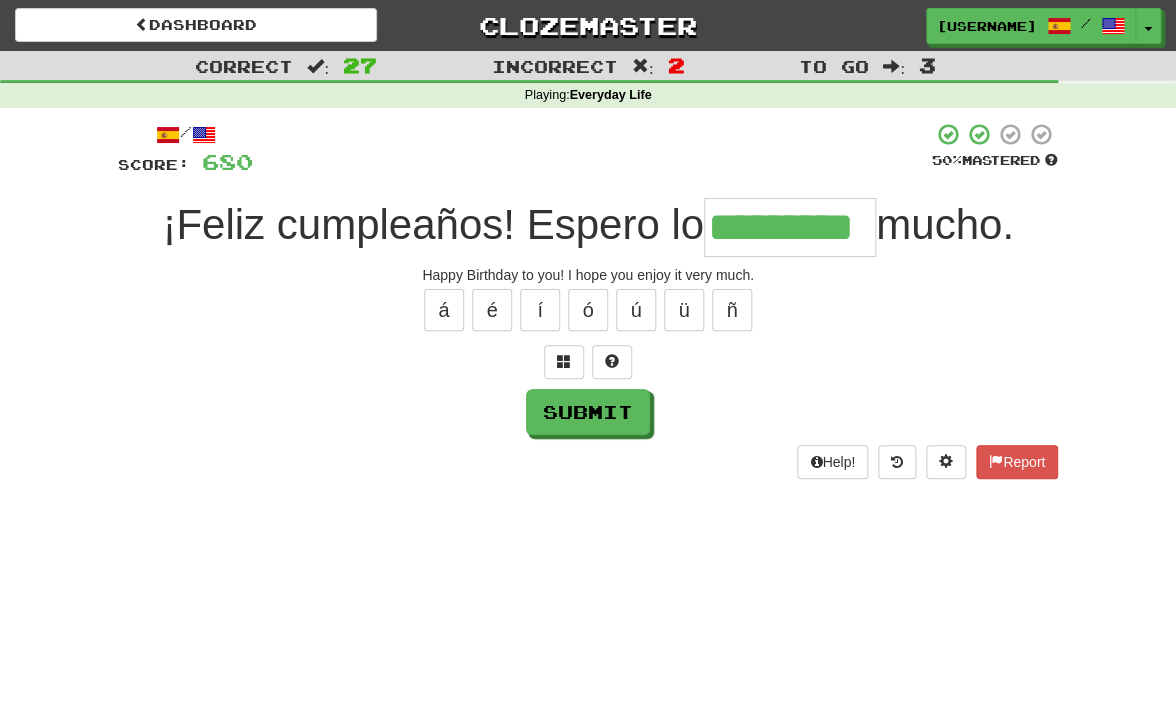 type on "*********" 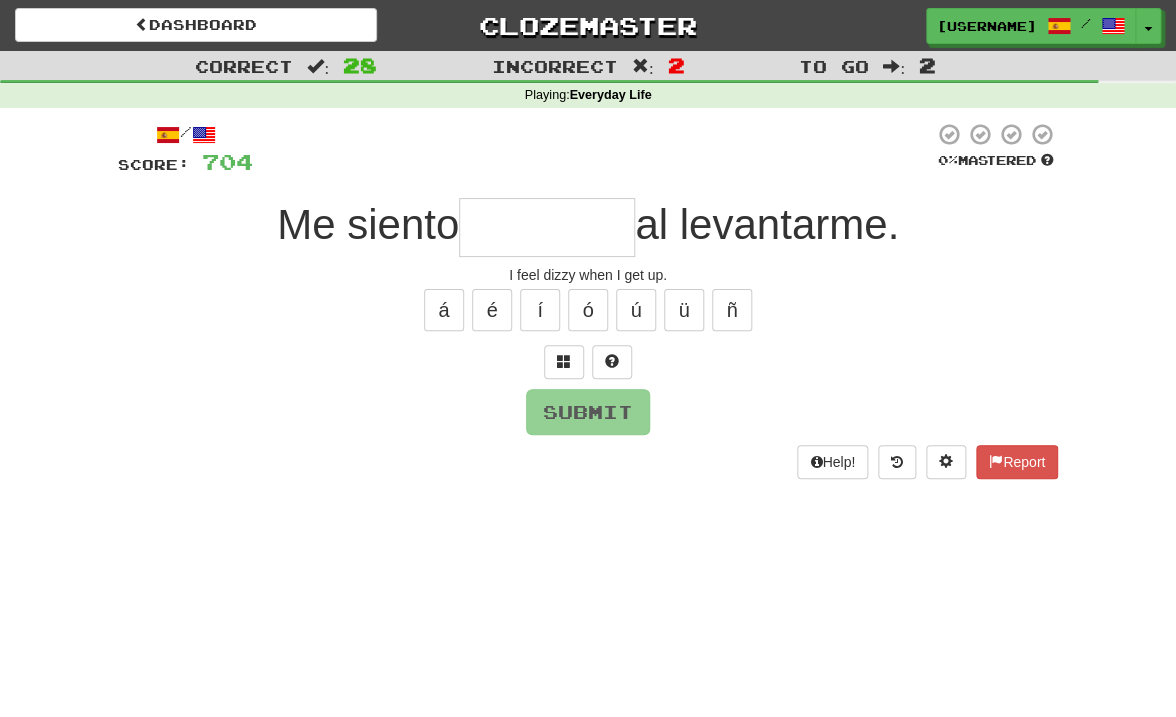 type on "*" 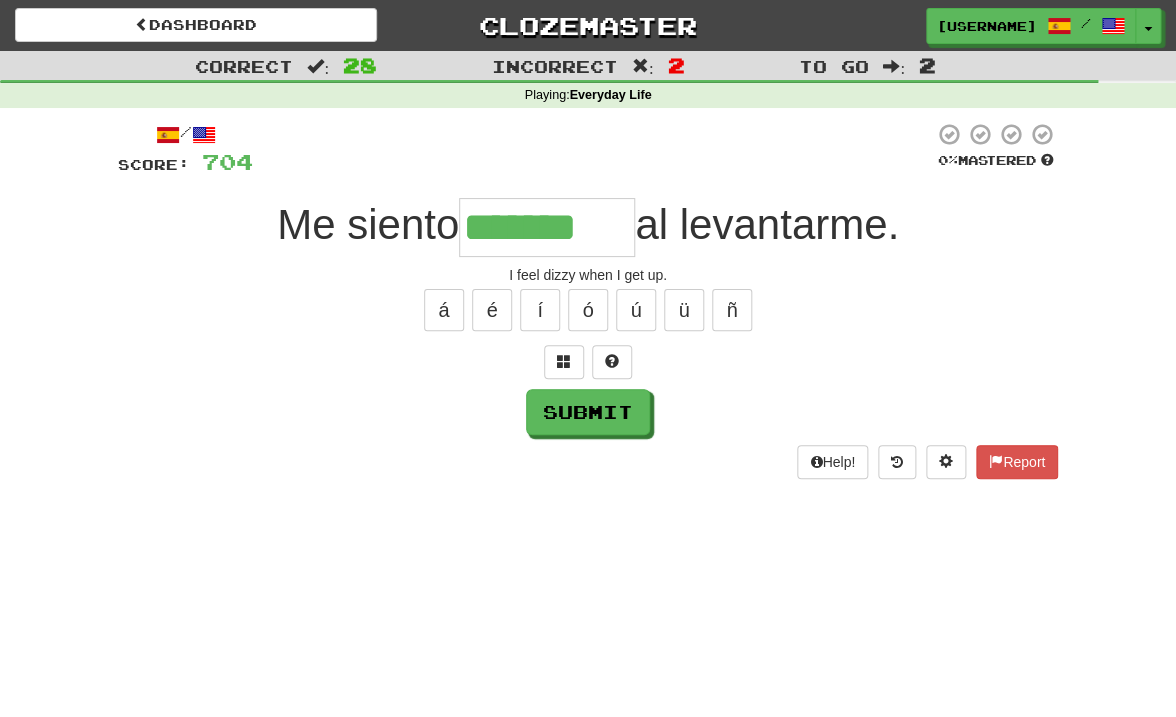 type on "*******" 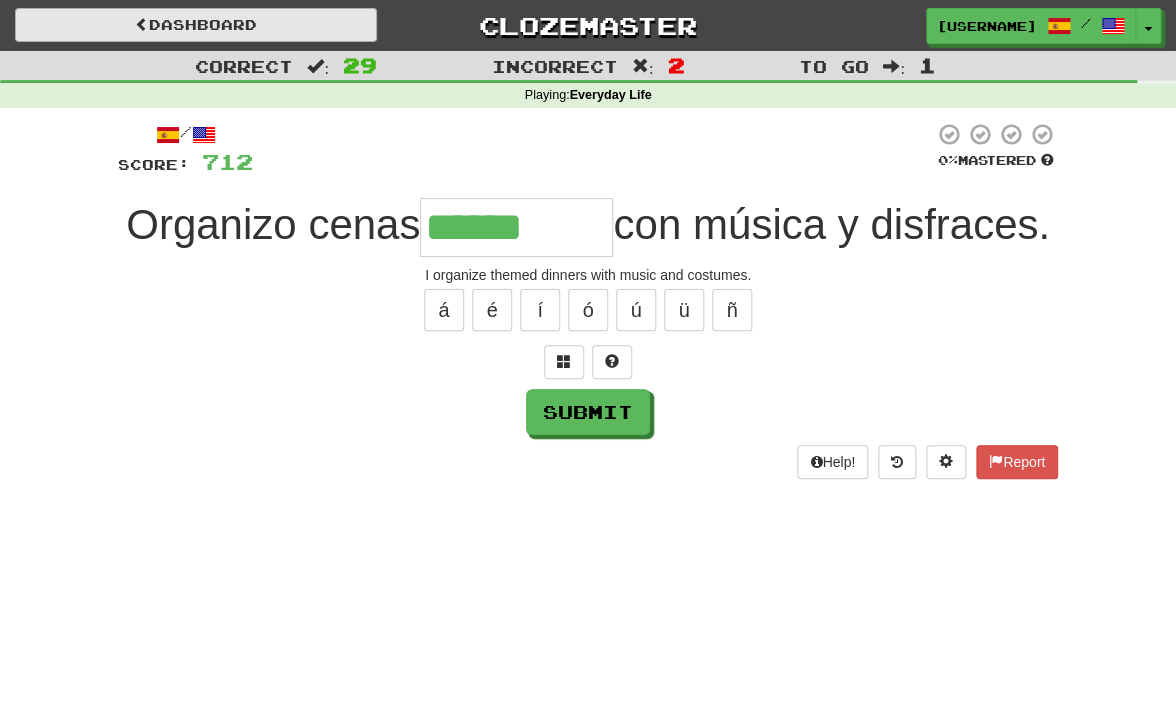 type on "******" 